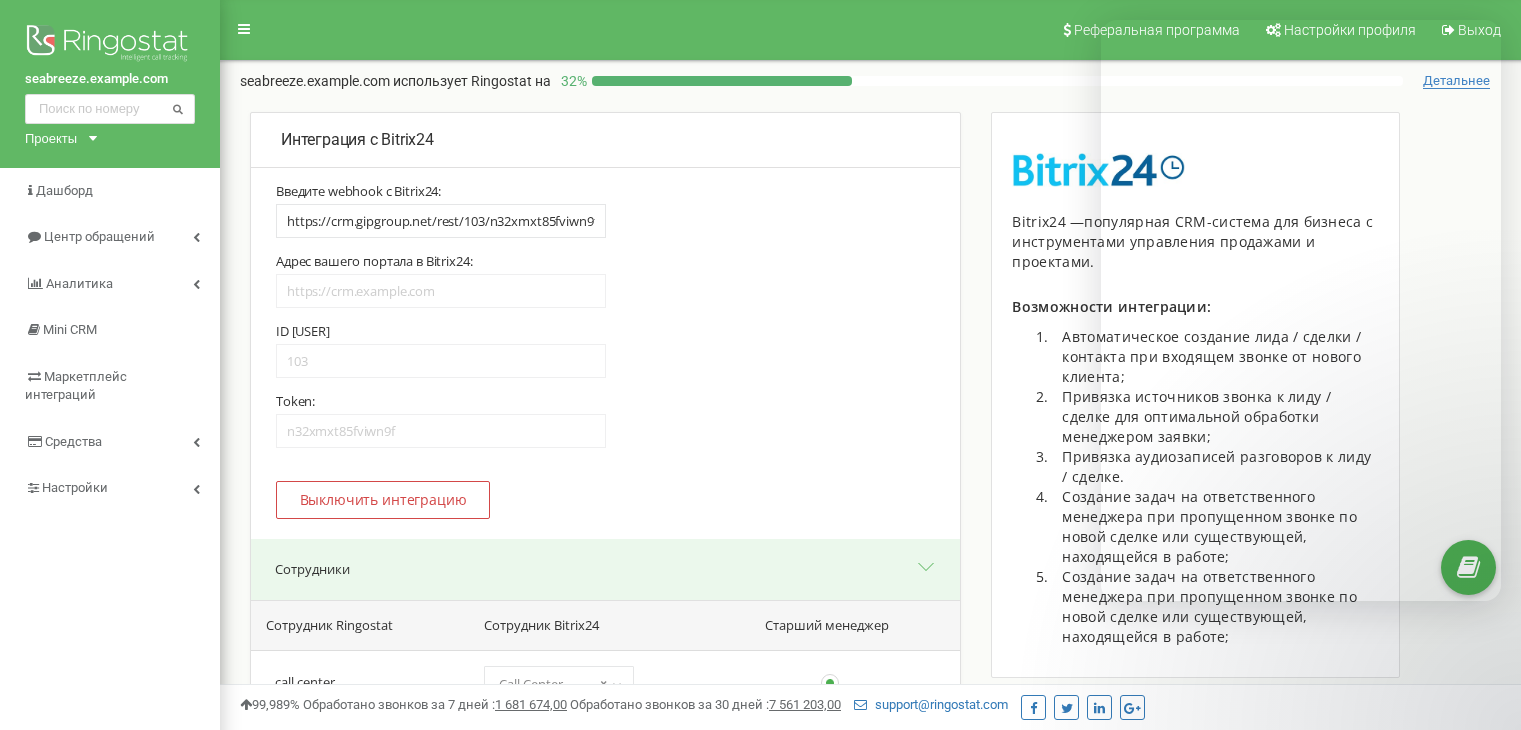 select on "[NUMBER]" 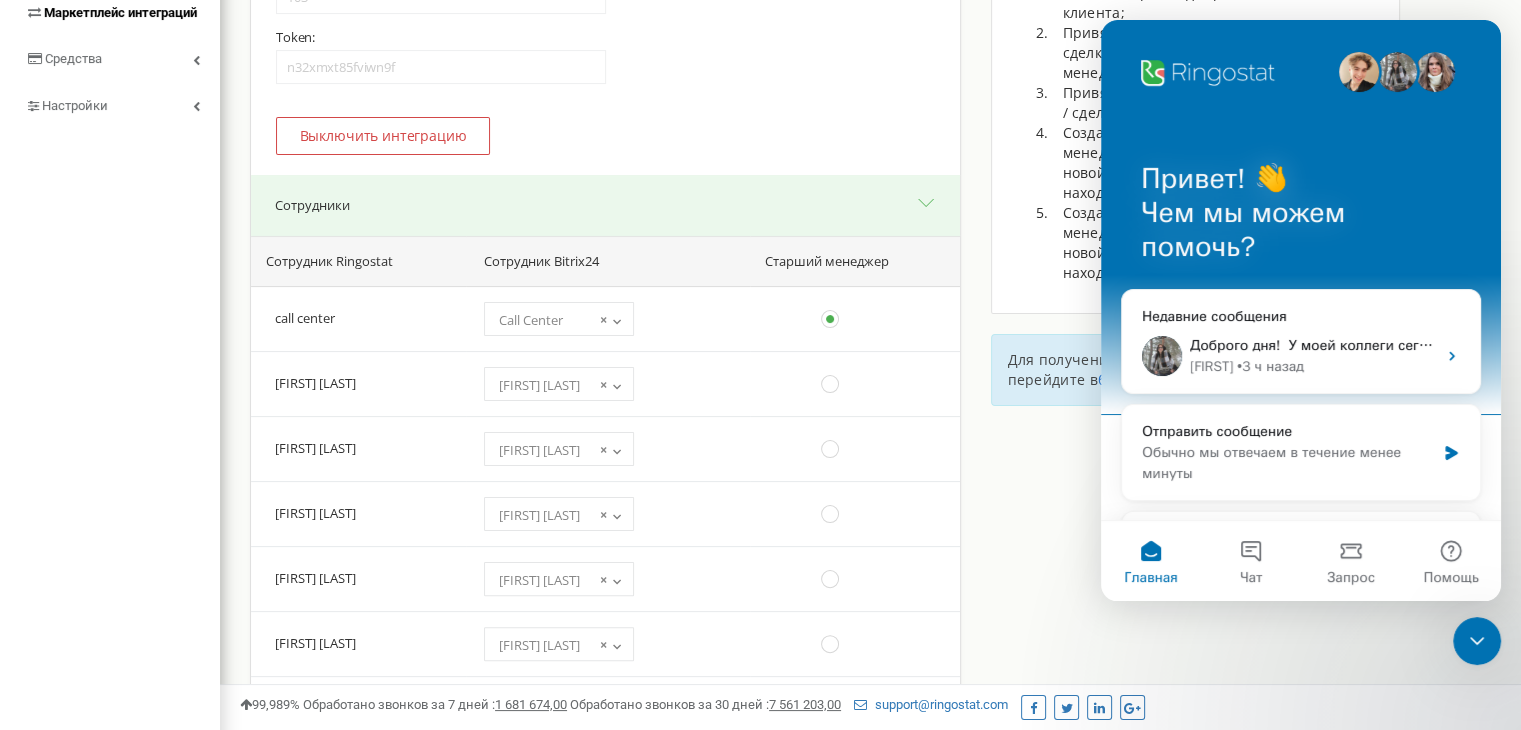 scroll, scrollTop: 0, scrollLeft: 0, axis: both 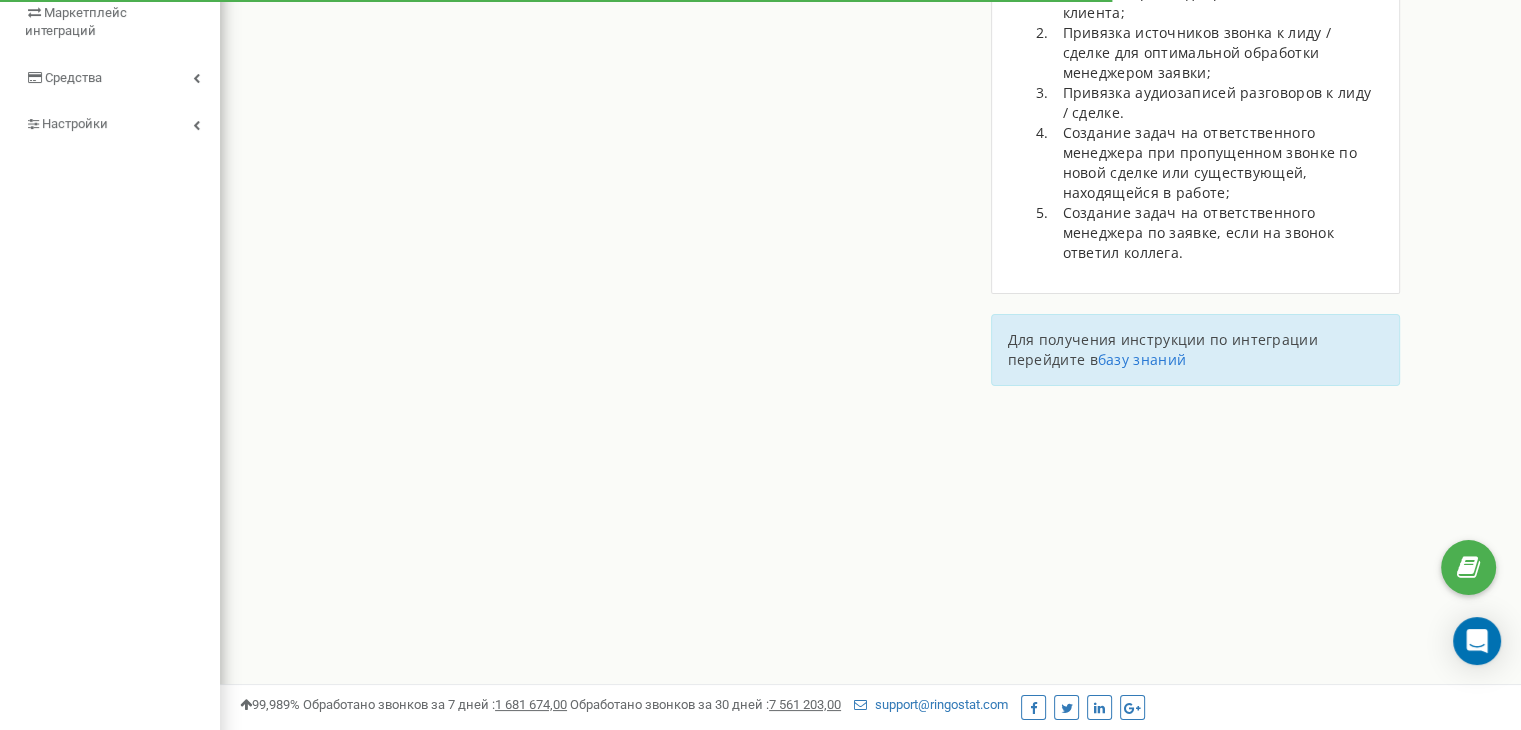 type on "https://crm.gipgroup.net/rest/103/n32xmxt85fviwn9f/" 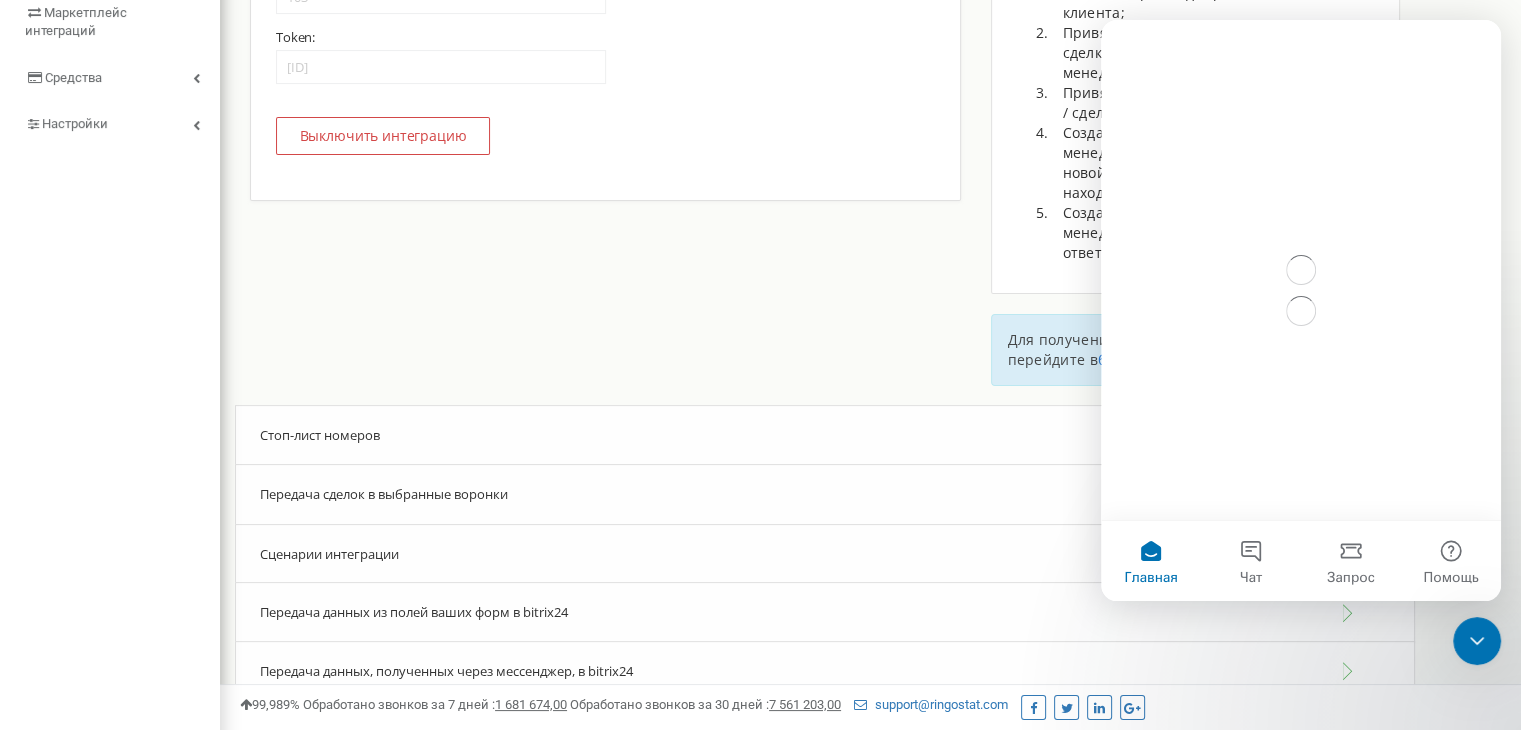 scroll, scrollTop: 0, scrollLeft: 0, axis: both 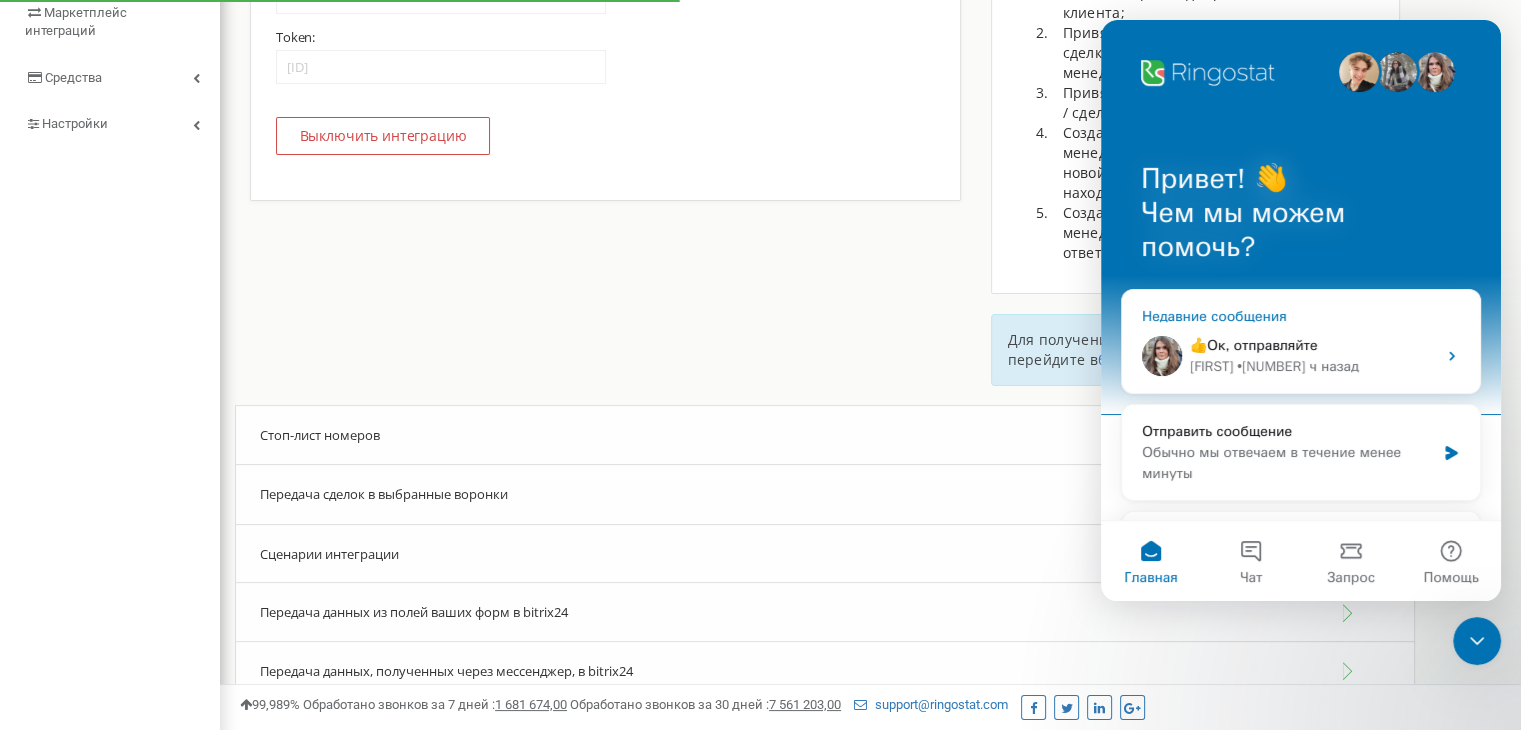 click on "[FIRST] •  1 ч назад" at bounding box center (1313, 366) 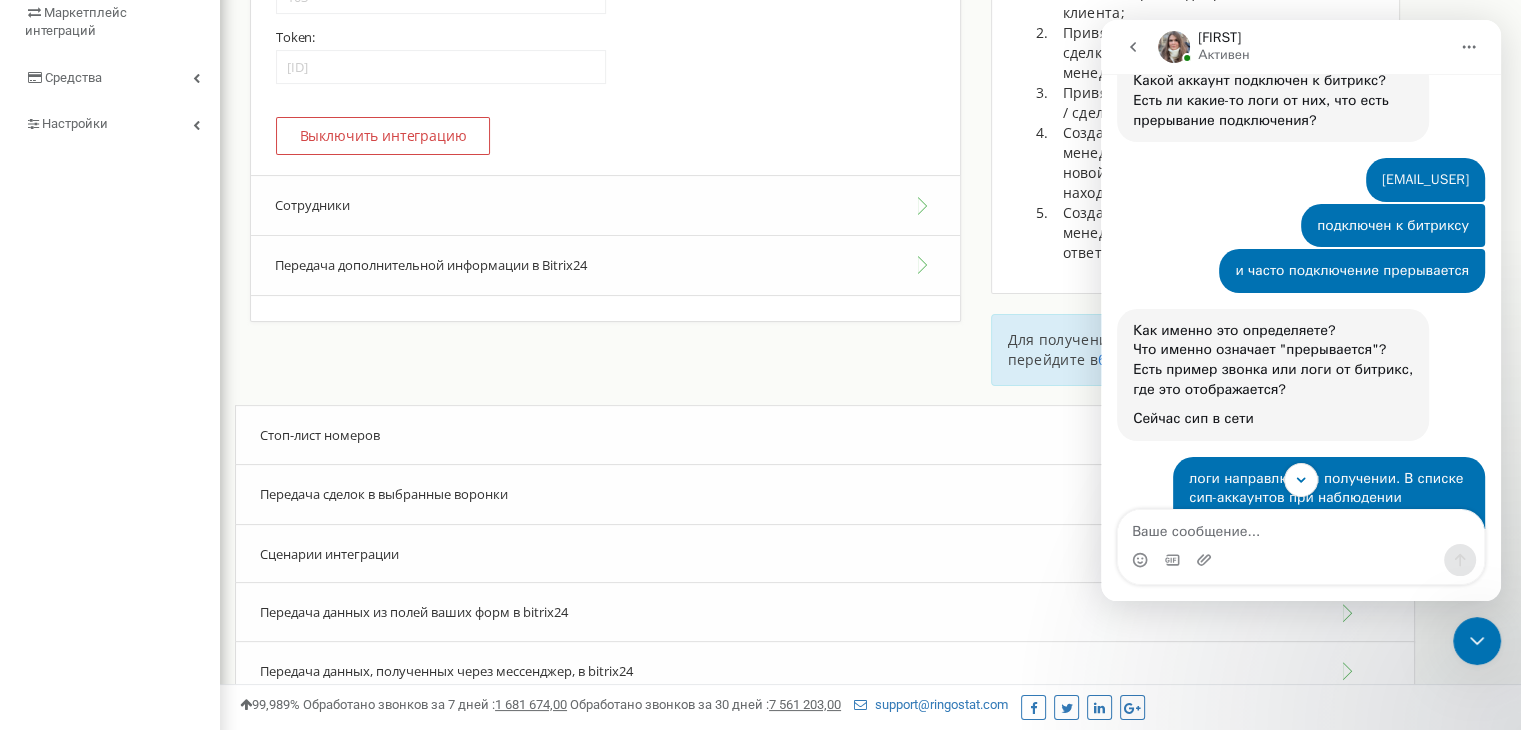 scroll, scrollTop: 548, scrollLeft: 0, axis: vertical 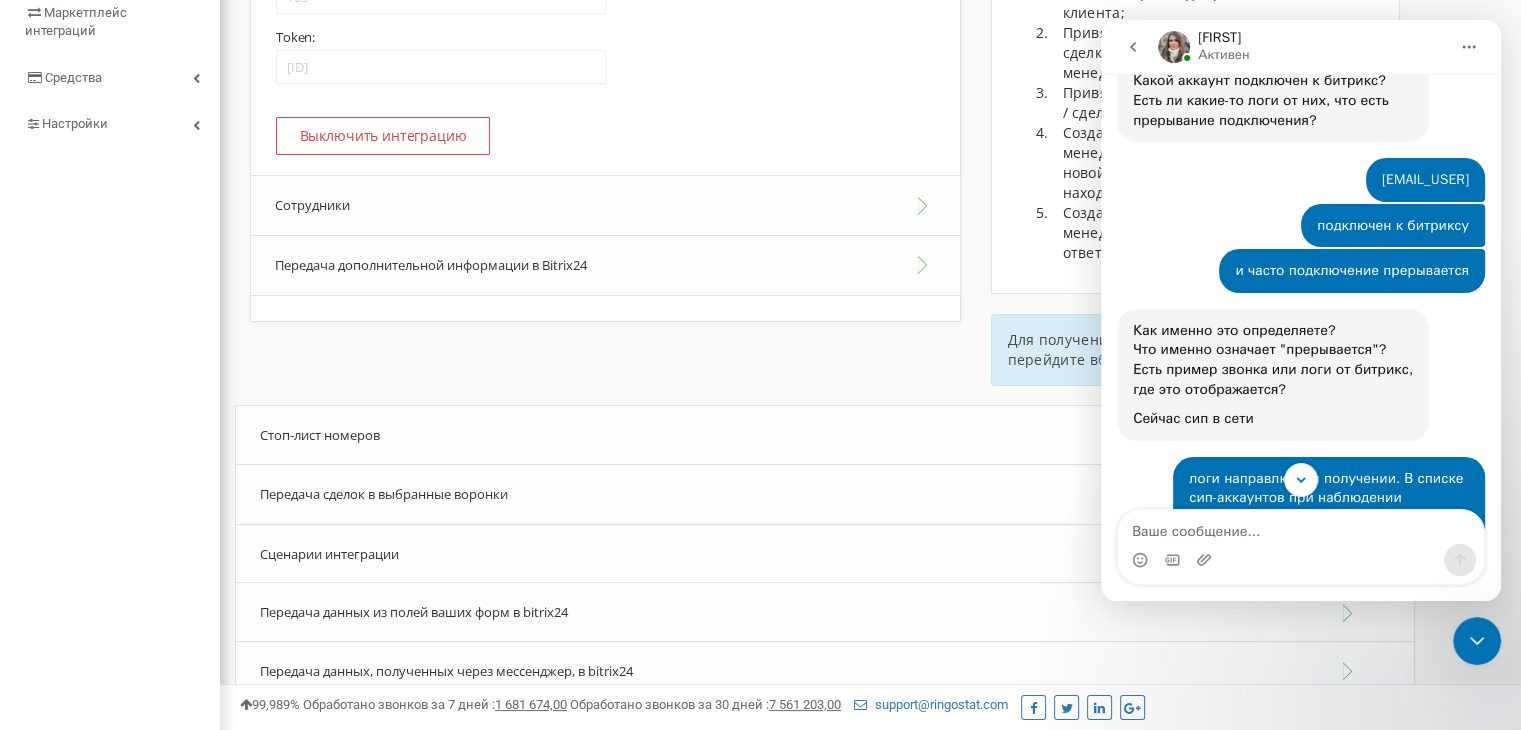 click at bounding box center [1133, 47] 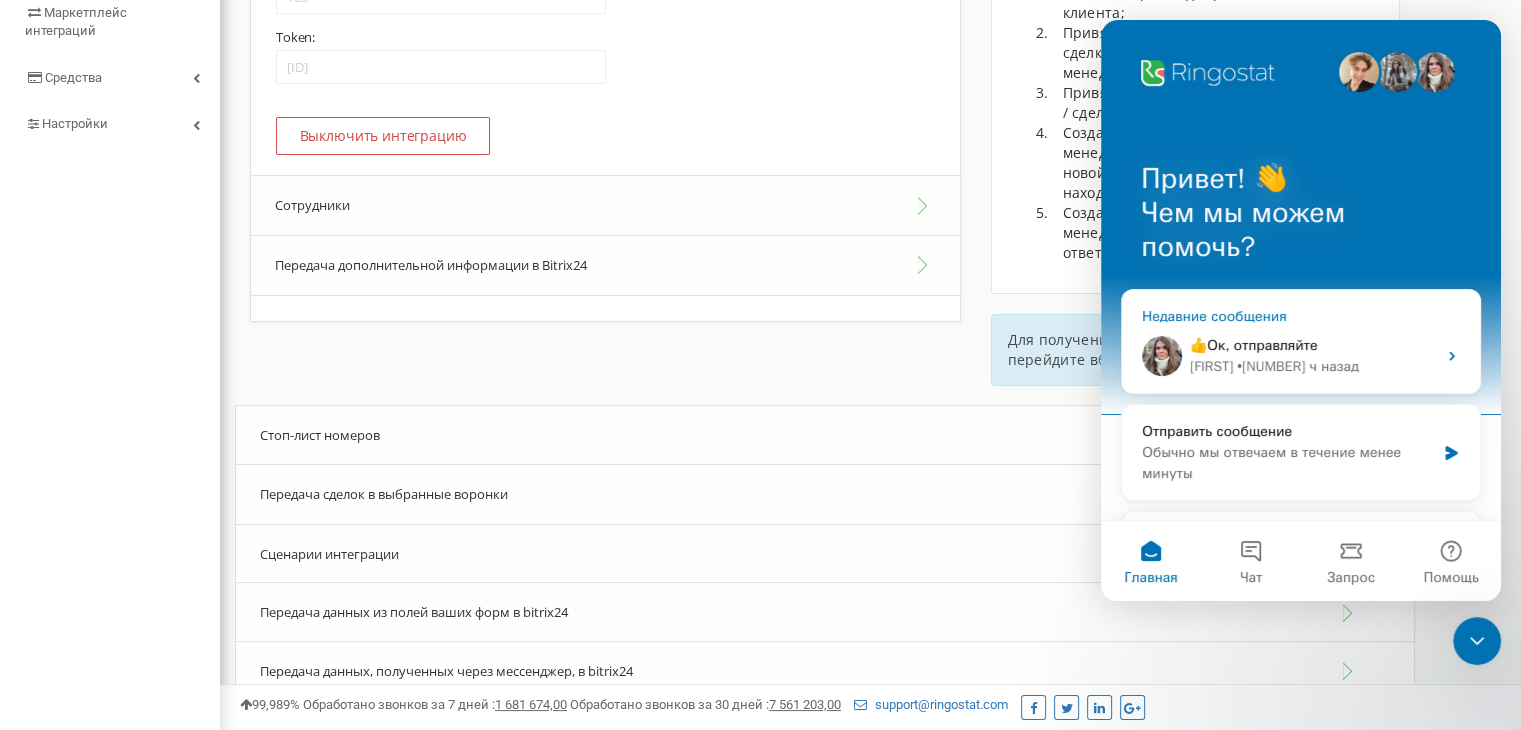 click on "[FIRST] •  1 ч назад" at bounding box center [1313, 366] 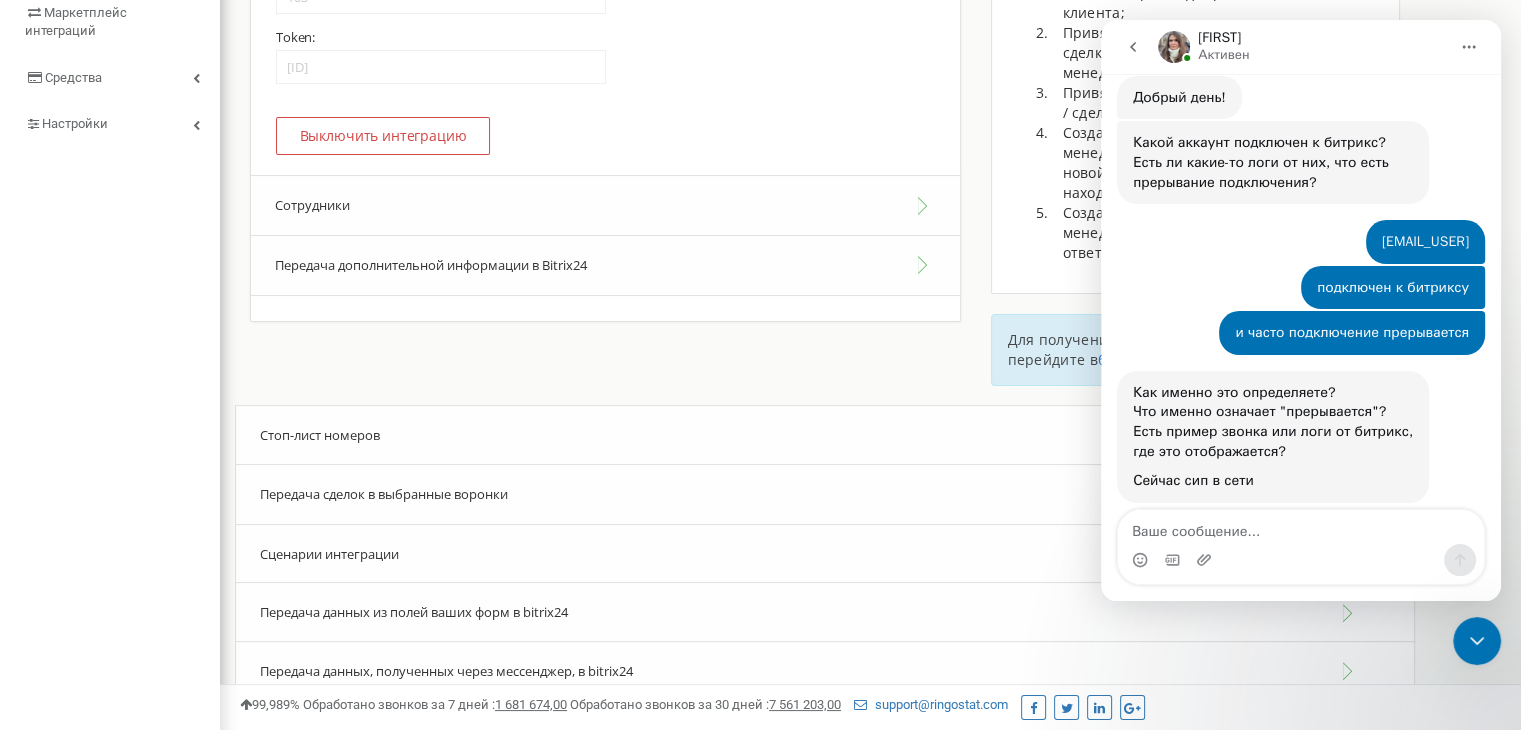 scroll, scrollTop: 659, scrollLeft: 0, axis: vertical 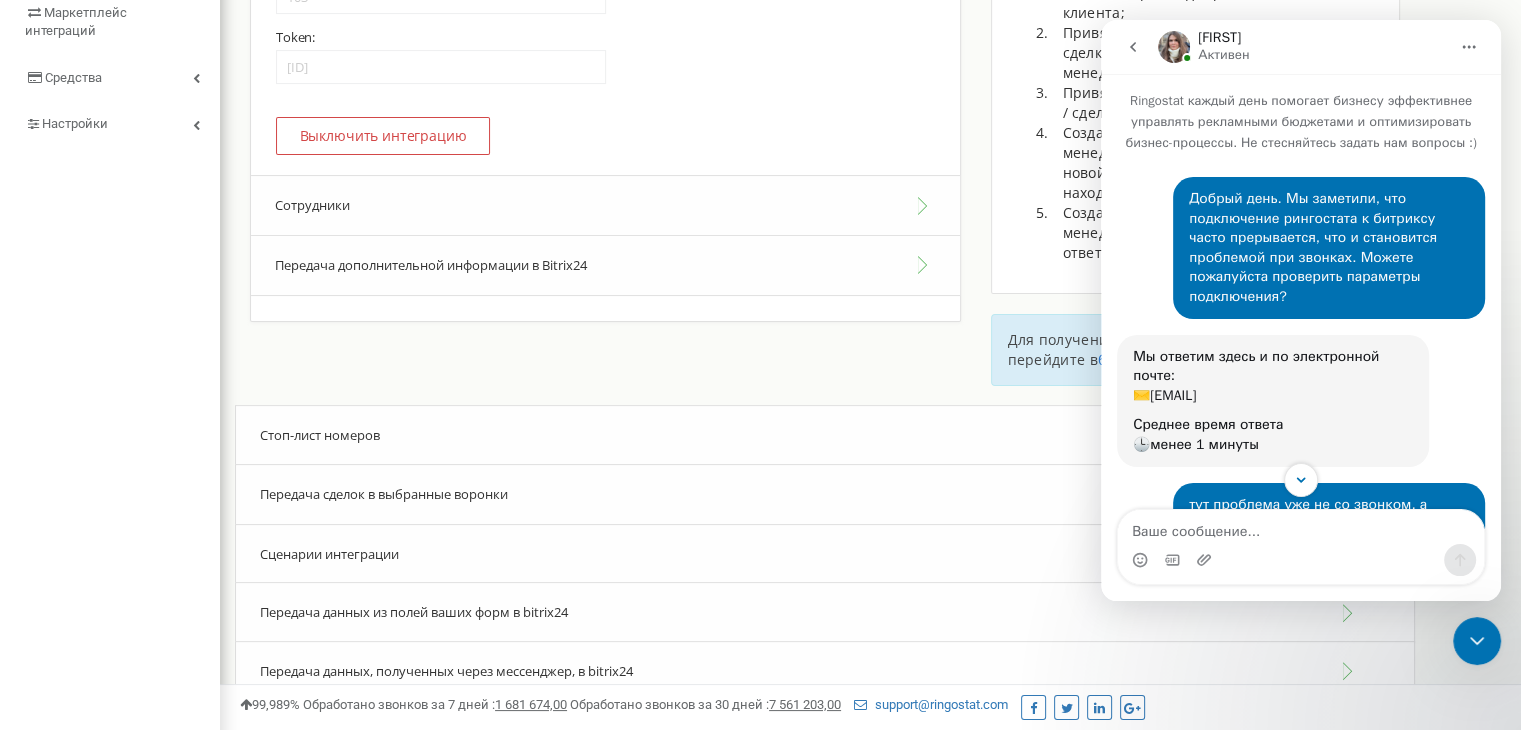 click at bounding box center (1133, 47) 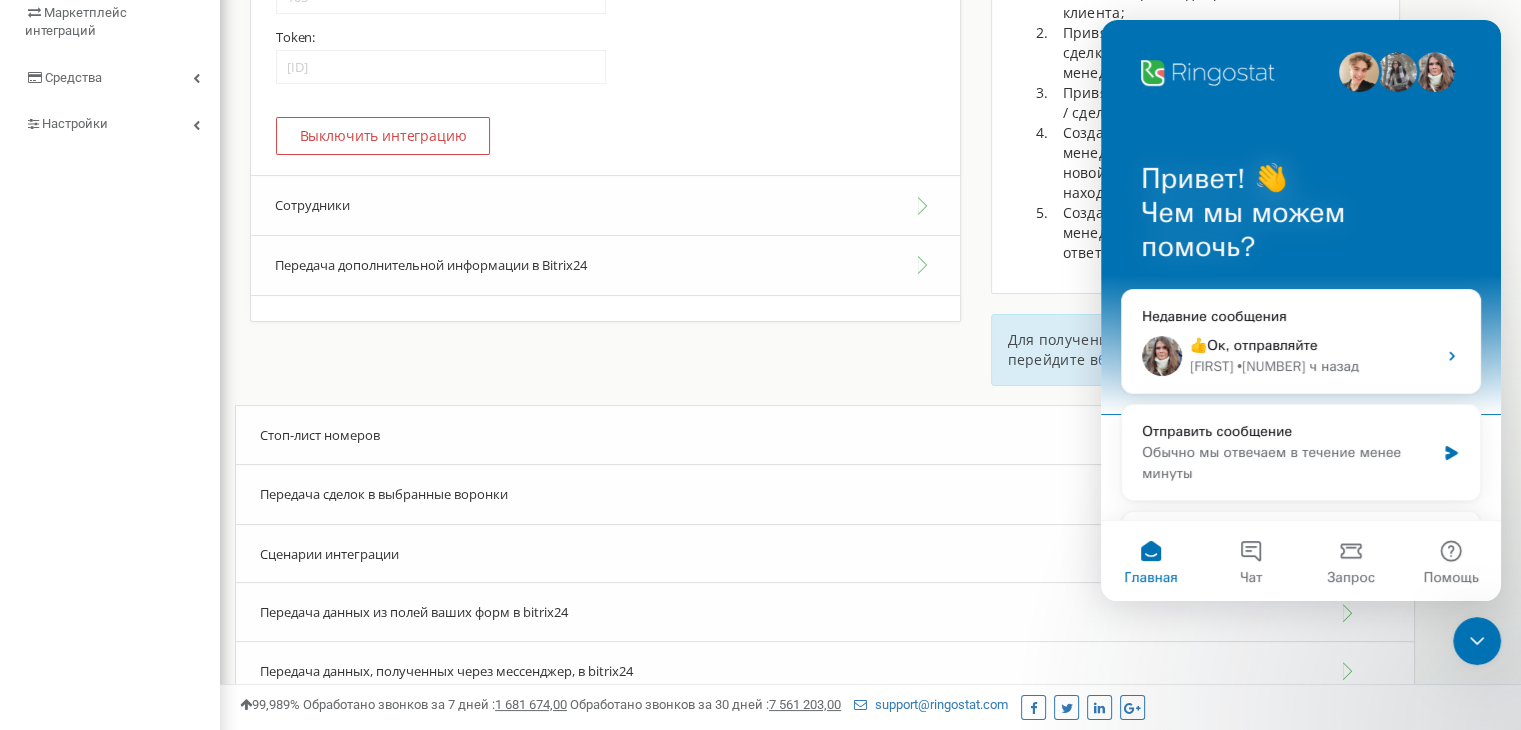 click 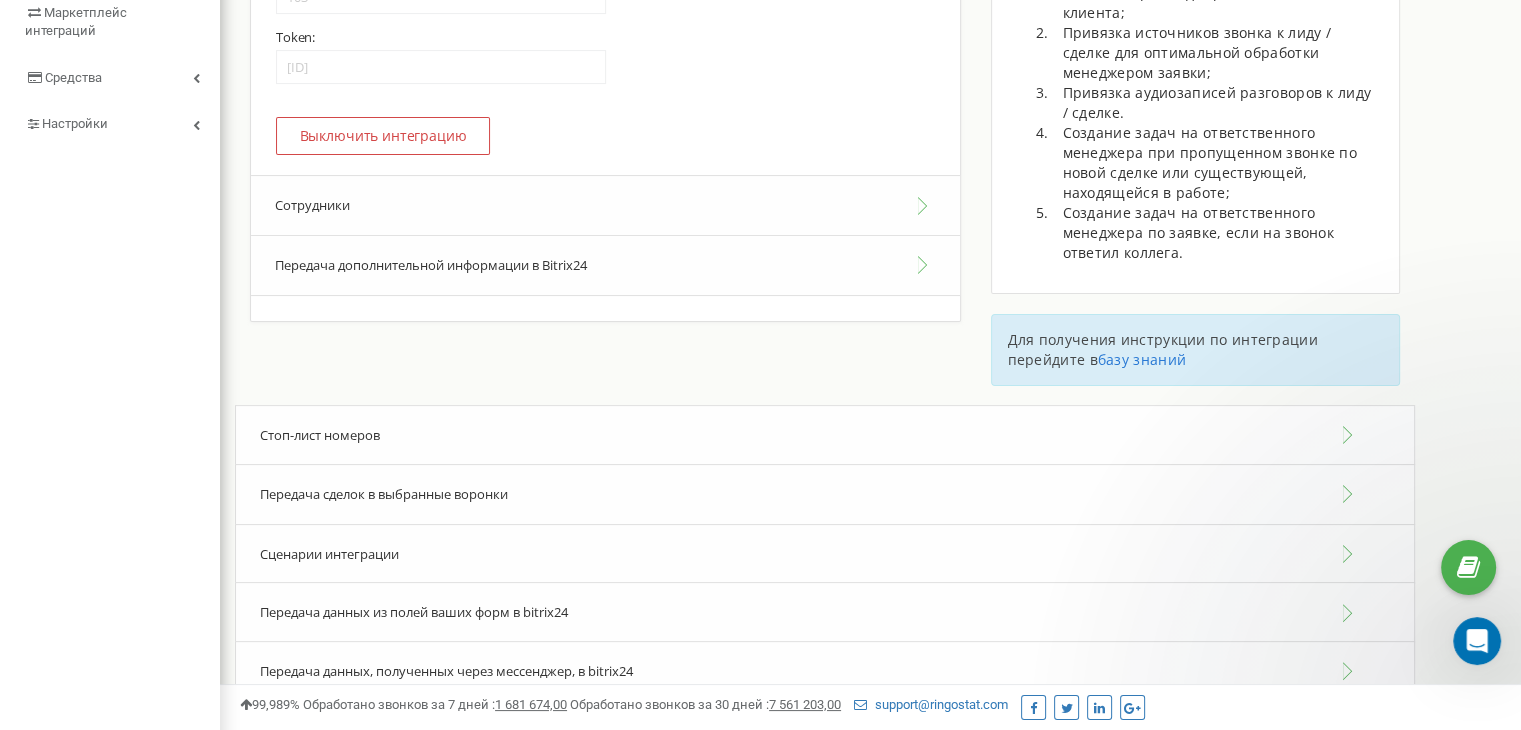 scroll, scrollTop: 0, scrollLeft: 0, axis: both 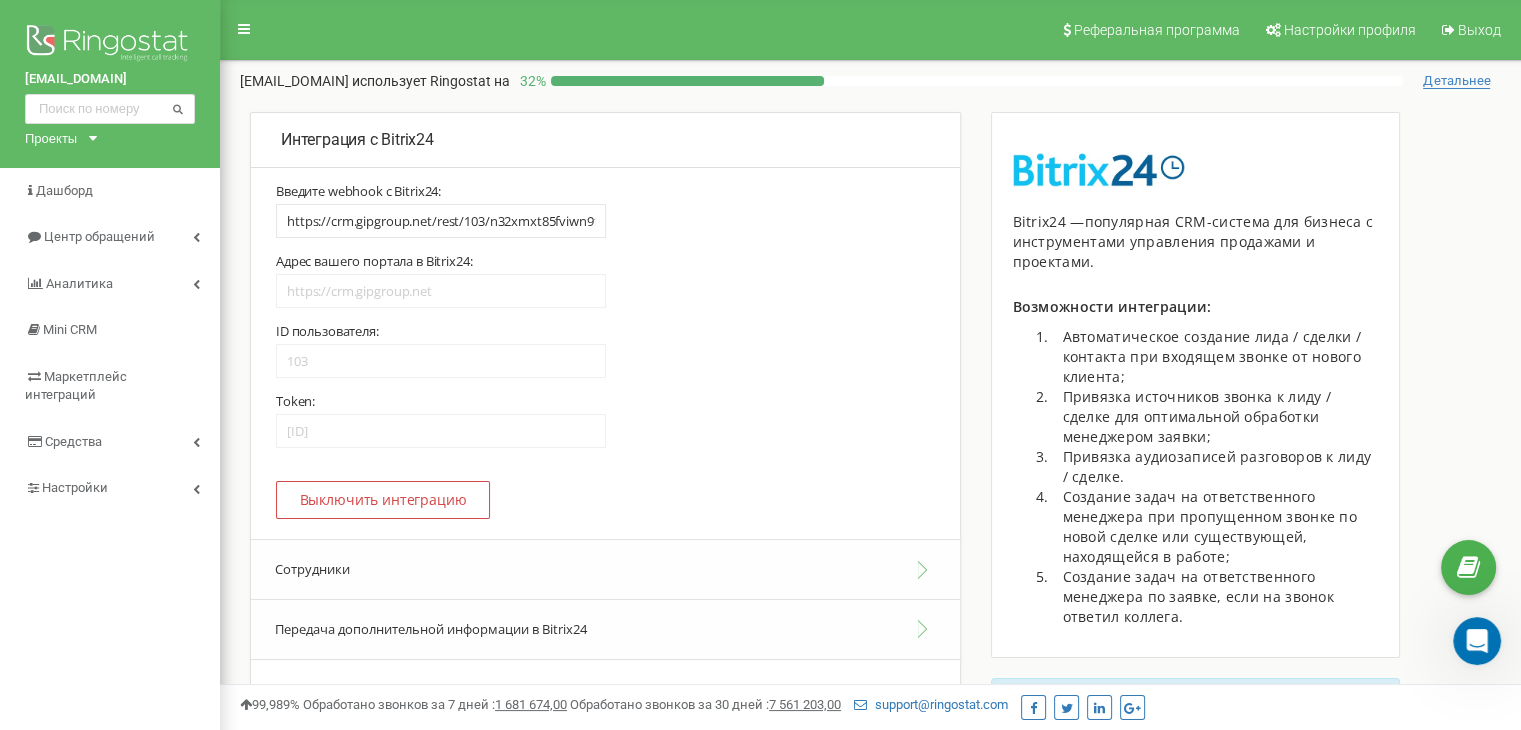 click at bounding box center [1477, 641] 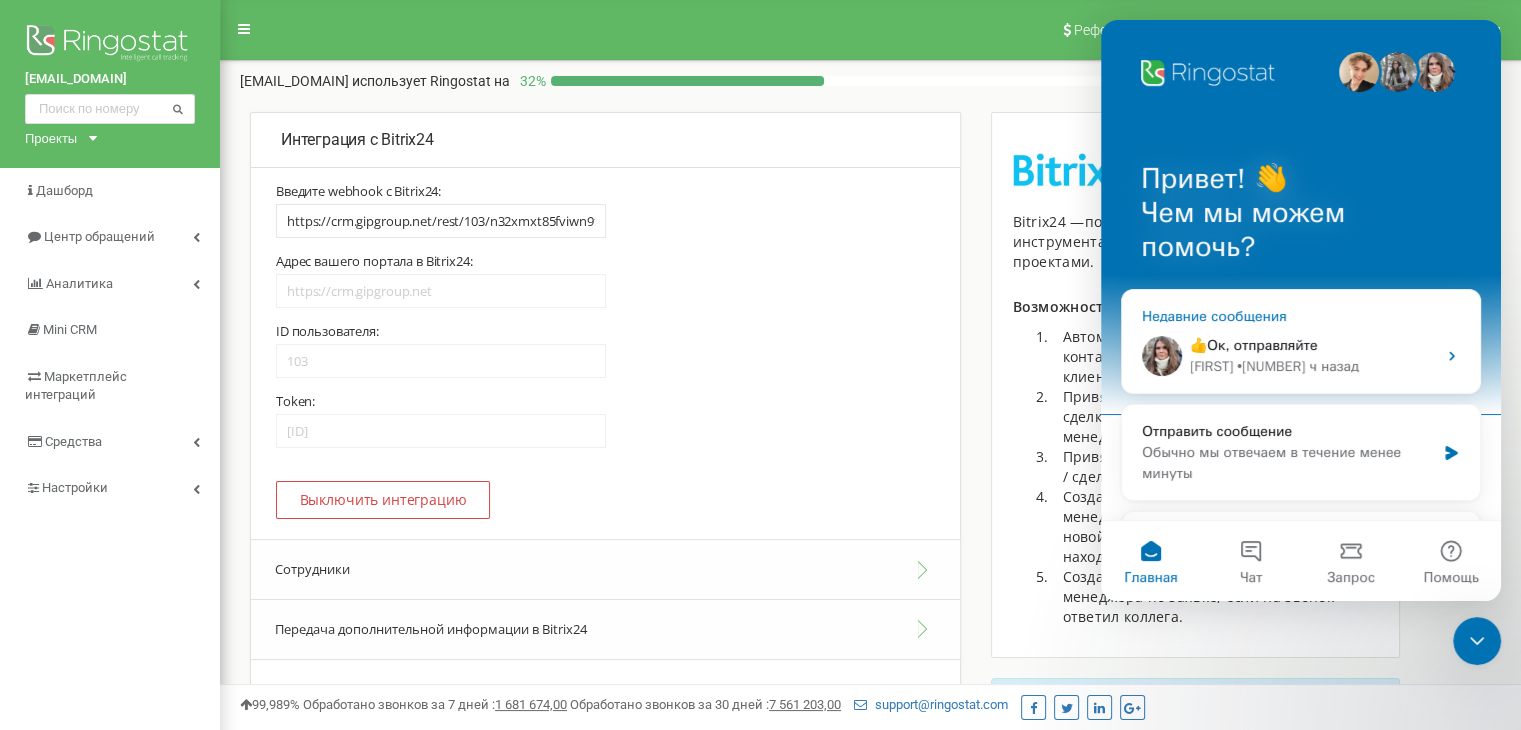 click on "• [NUMBER] ч назад" at bounding box center (1298, 366) 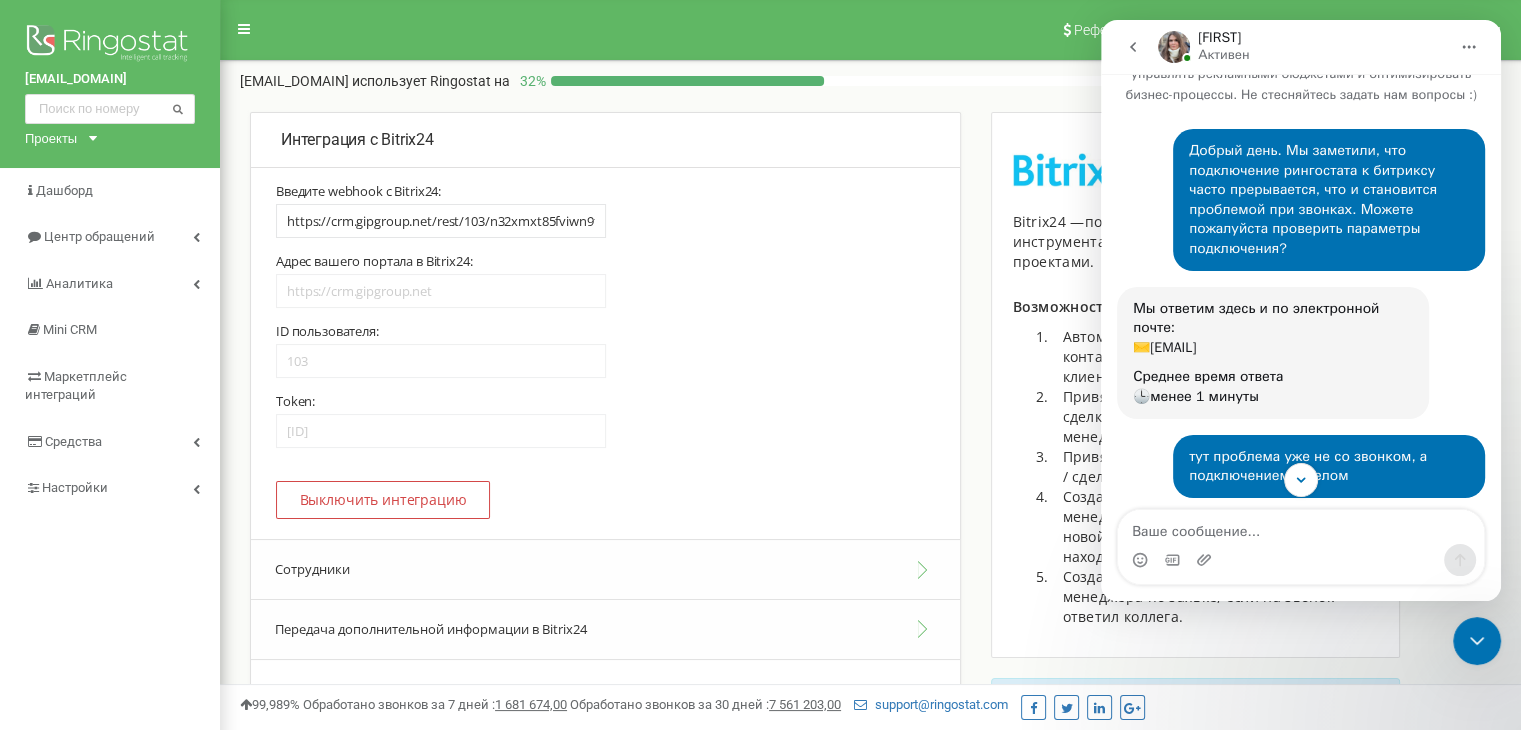 scroll, scrollTop: 0, scrollLeft: 0, axis: both 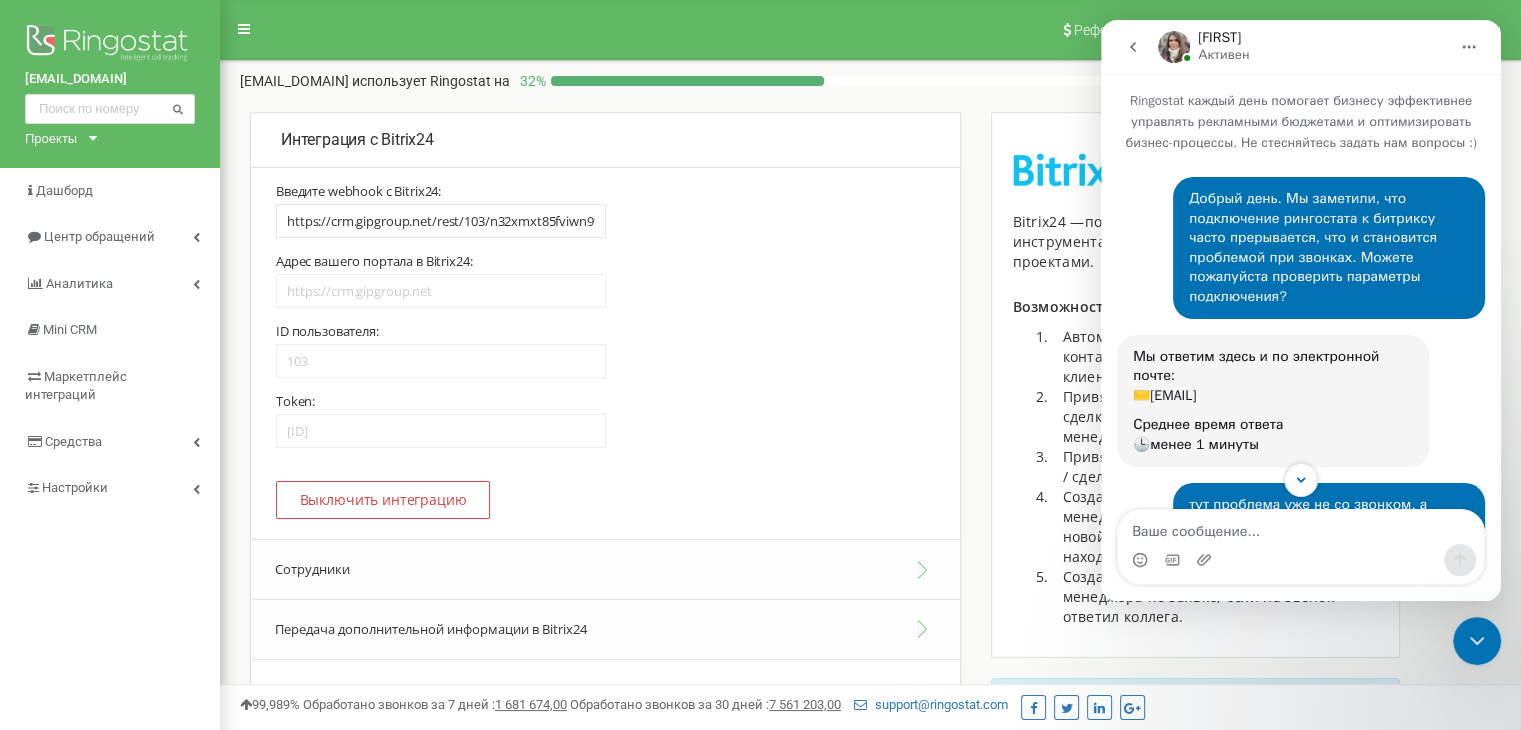 drag, startPoint x: 1317, startPoint y: 377, endPoint x: 1153, endPoint y: 381, distance: 164.04877 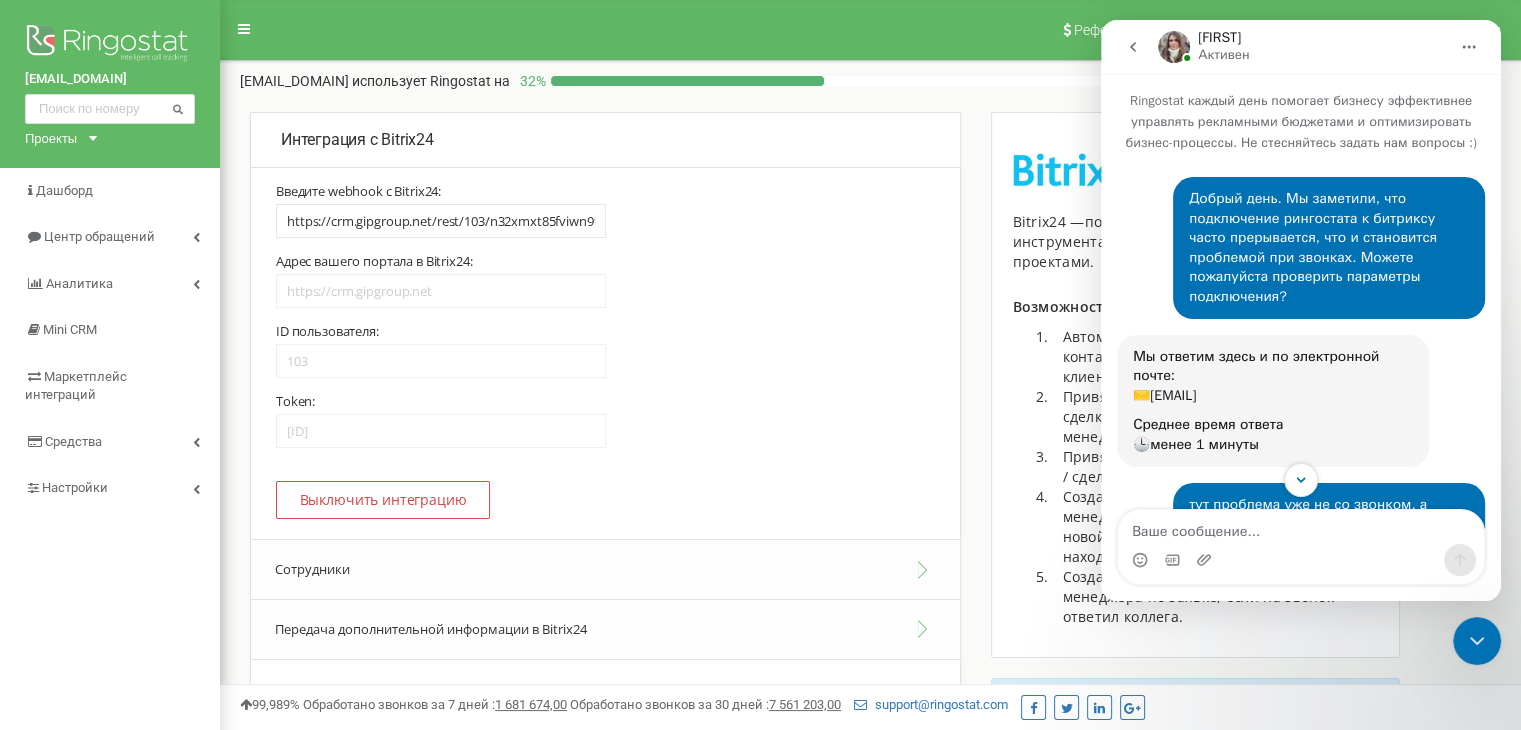 click on "Мы ответим здесь и по электронной почте: ✉️  [EMAIL] Среднее время ответа 🕒  менее 1 минуты [NAME] •   [TIME] назад" at bounding box center (1273, 376) 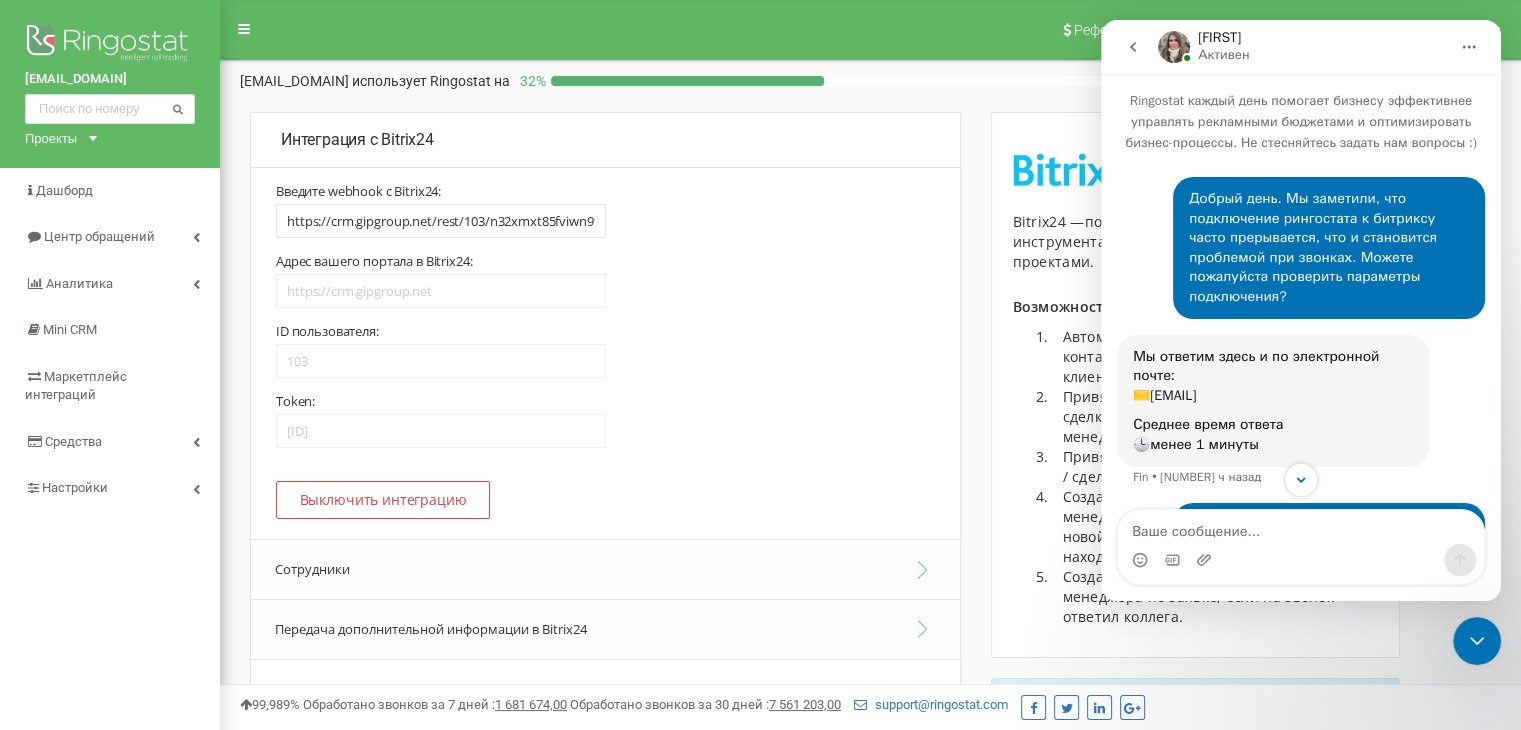 copy on "[EMAIL]" 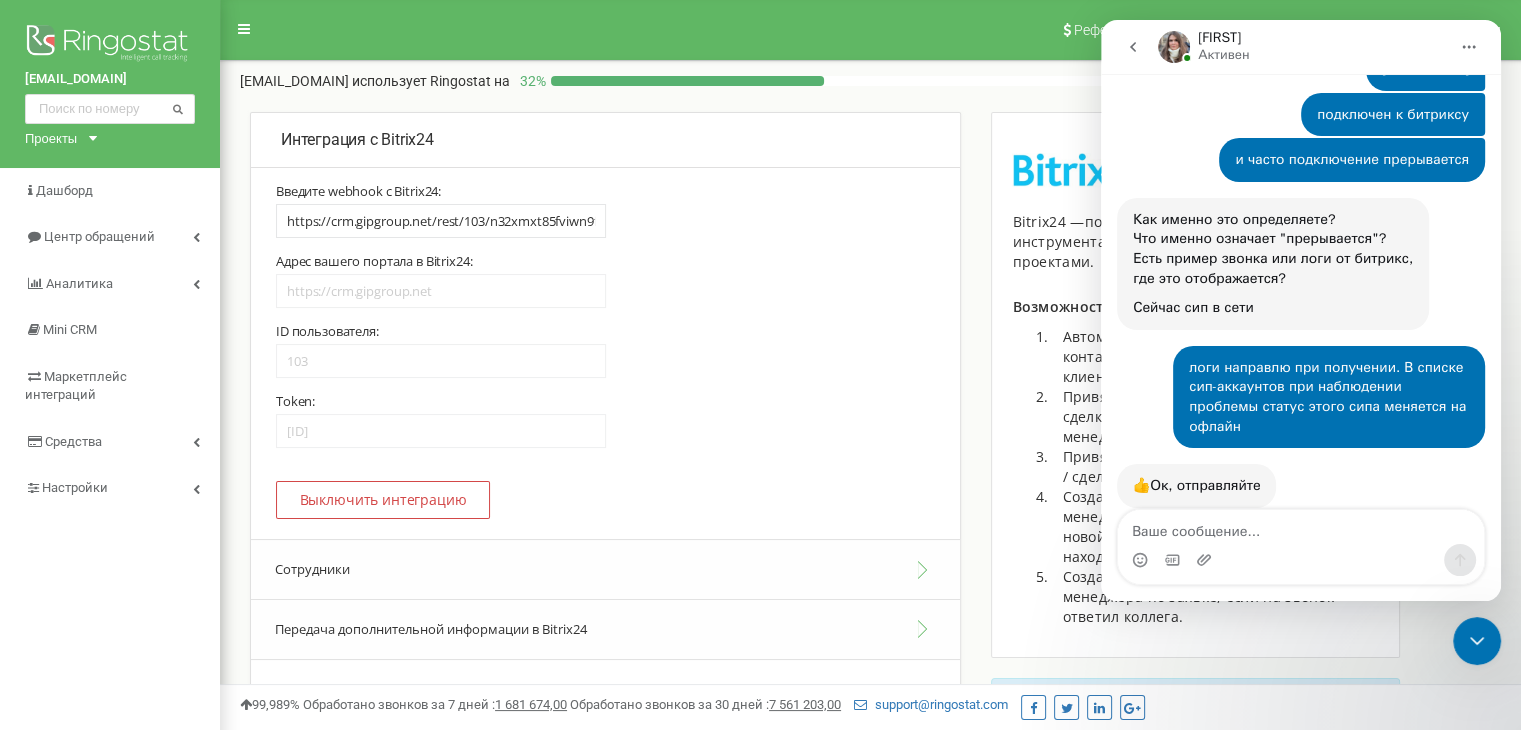 click on "Есть пример звонка или логи от битрикс, где это отображается?   Сейчас сип в сети [FIRST]    •   2 ч назад" at bounding box center (1301, 272) 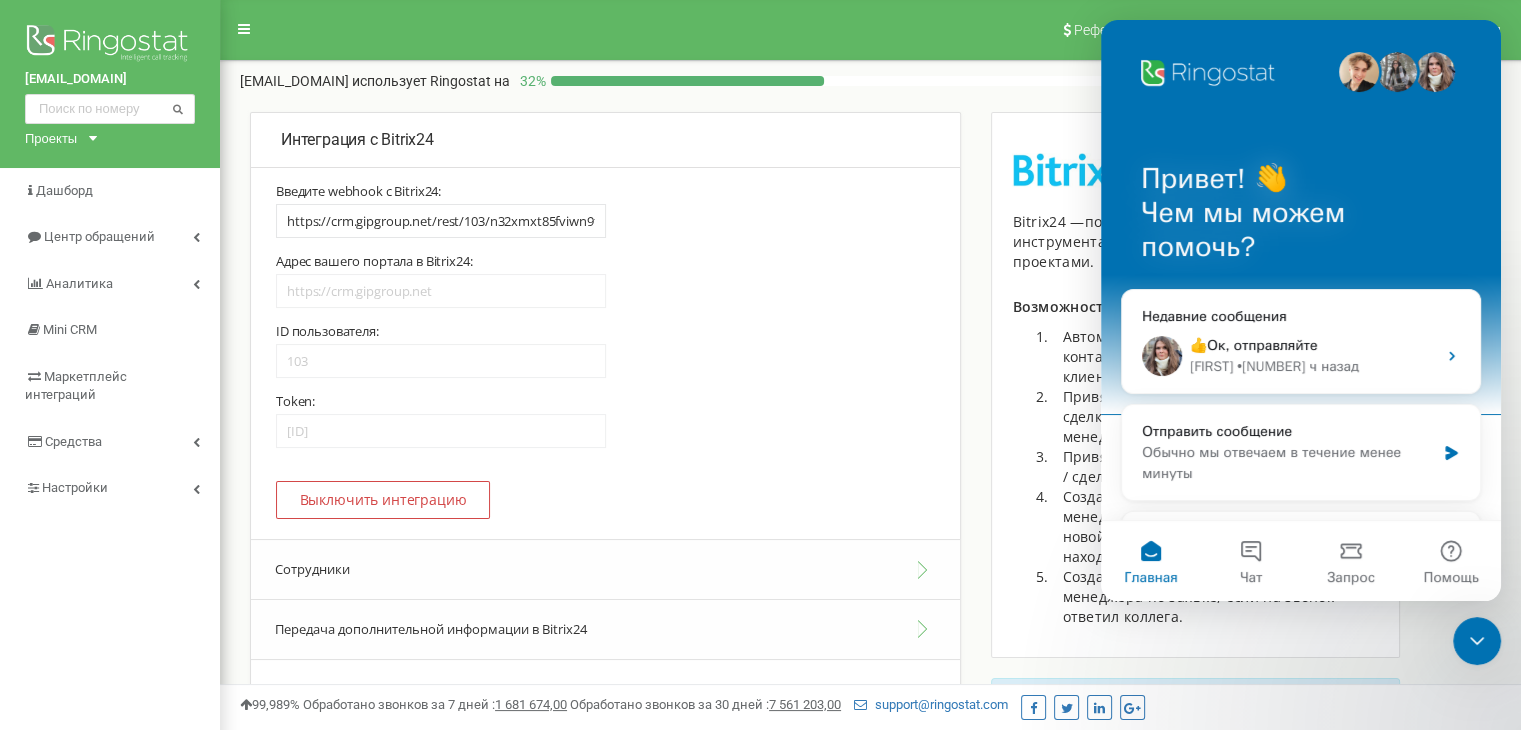 scroll, scrollTop: 0, scrollLeft: 0, axis: both 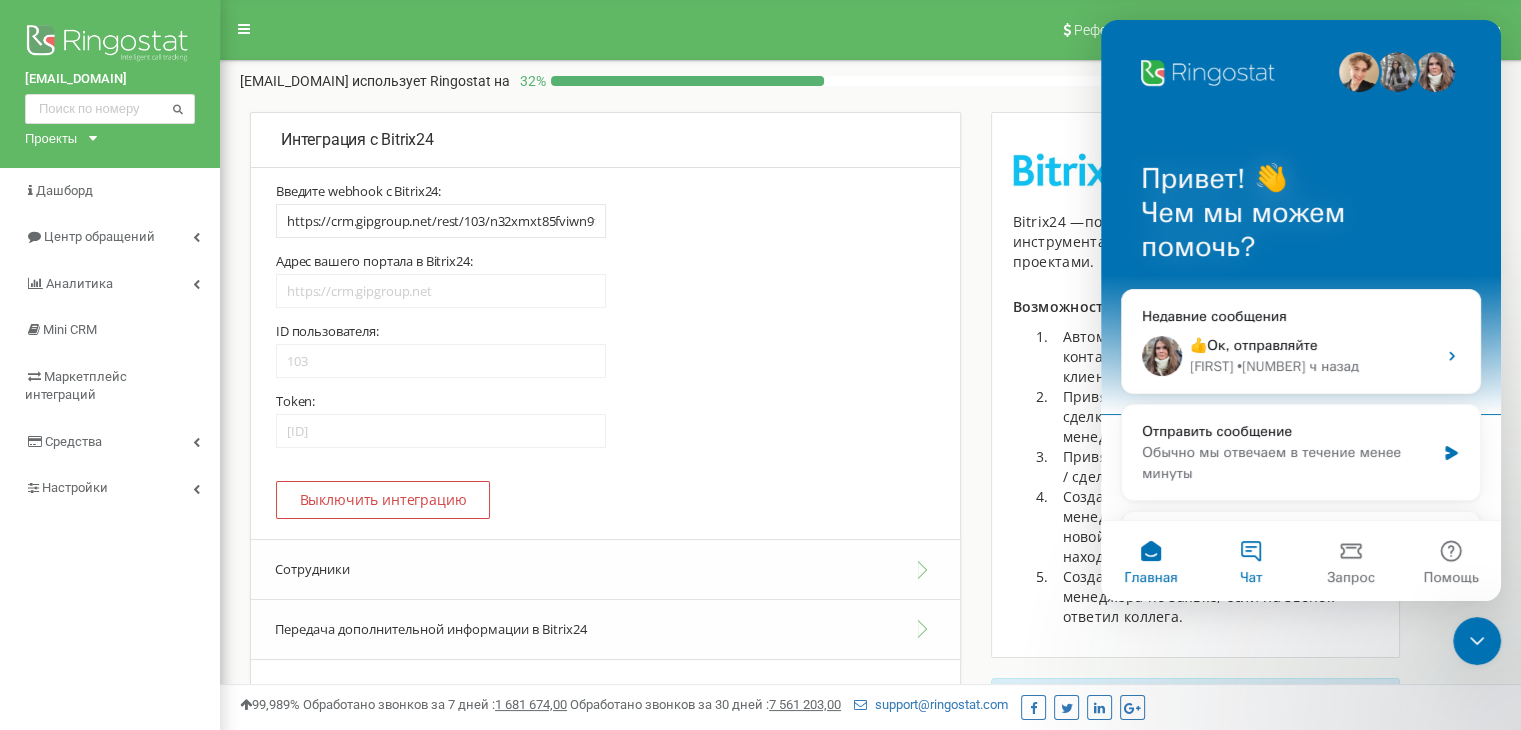click on "Чат" at bounding box center (1251, 561) 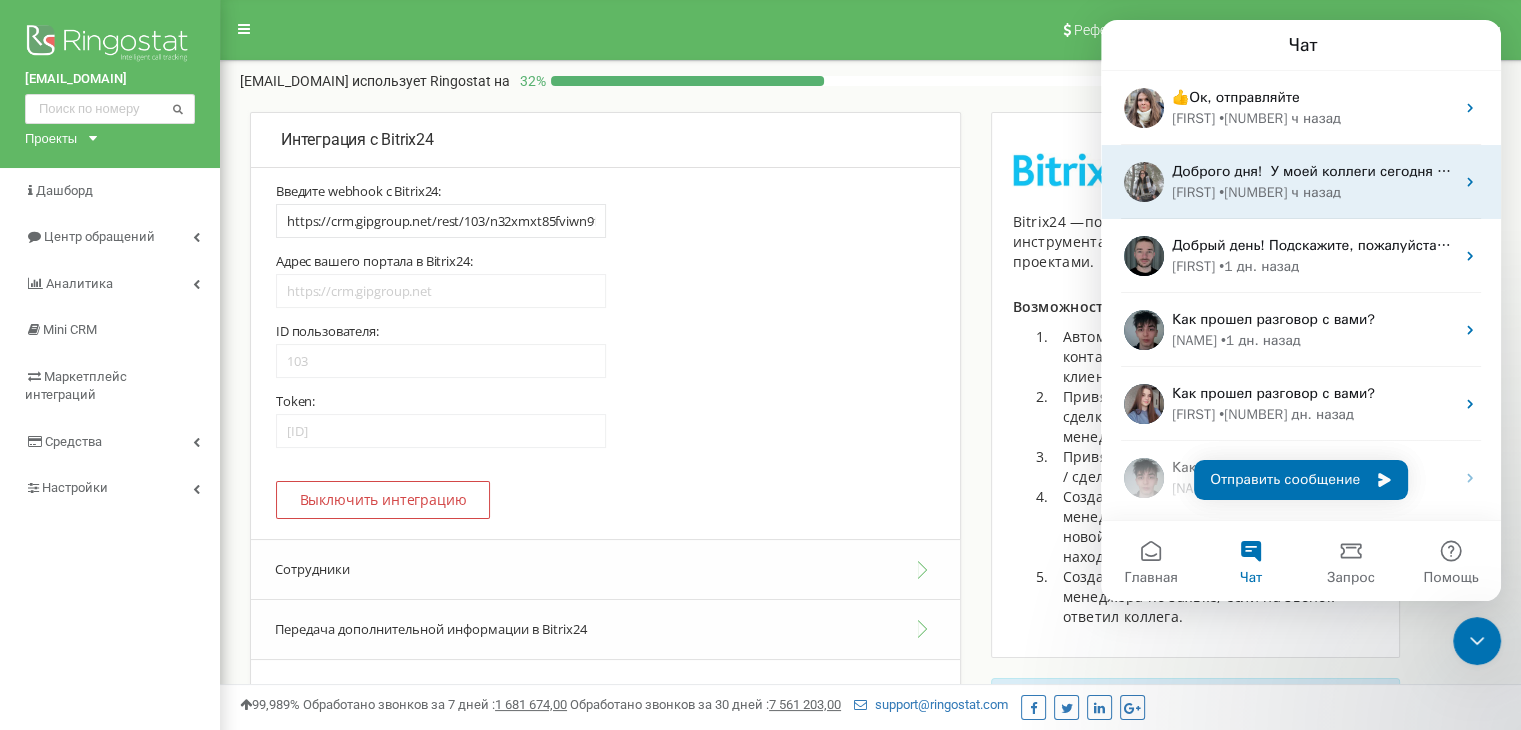click on "Доброго дня! ​ ​У моей коллеги сегодня выходной, ознакамливаюсь с вашим запросом​ Мне нужно будет некоторое время, чтобы ознакомиться с настройками вашего проекта Результат проверки предоставлю вам в чате. Также ответ будет переслан на ваш email в случае, если вы будете оффлайн ;)" at bounding box center [2186, 171] 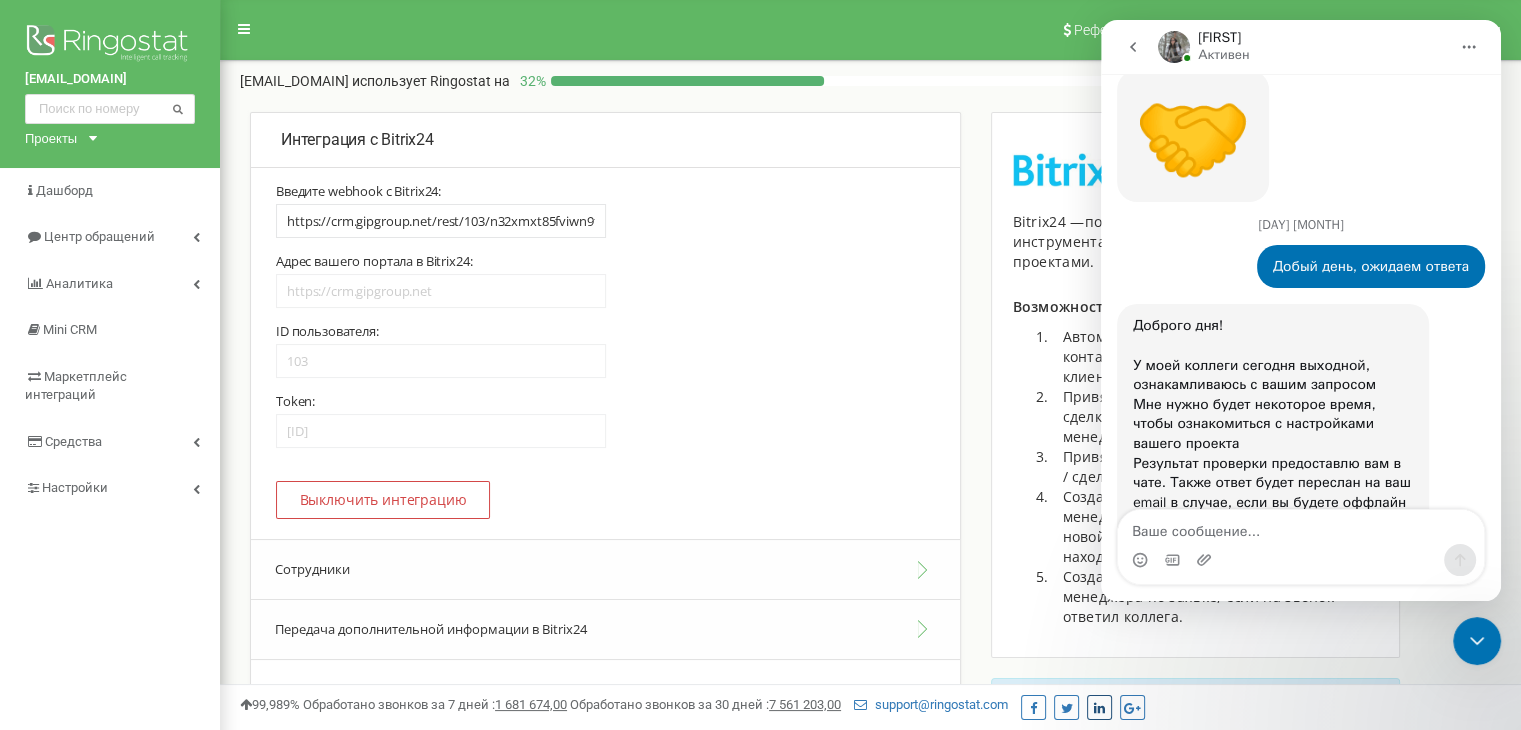 scroll, scrollTop: 1436, scrollLeft: 0, axis: vertical 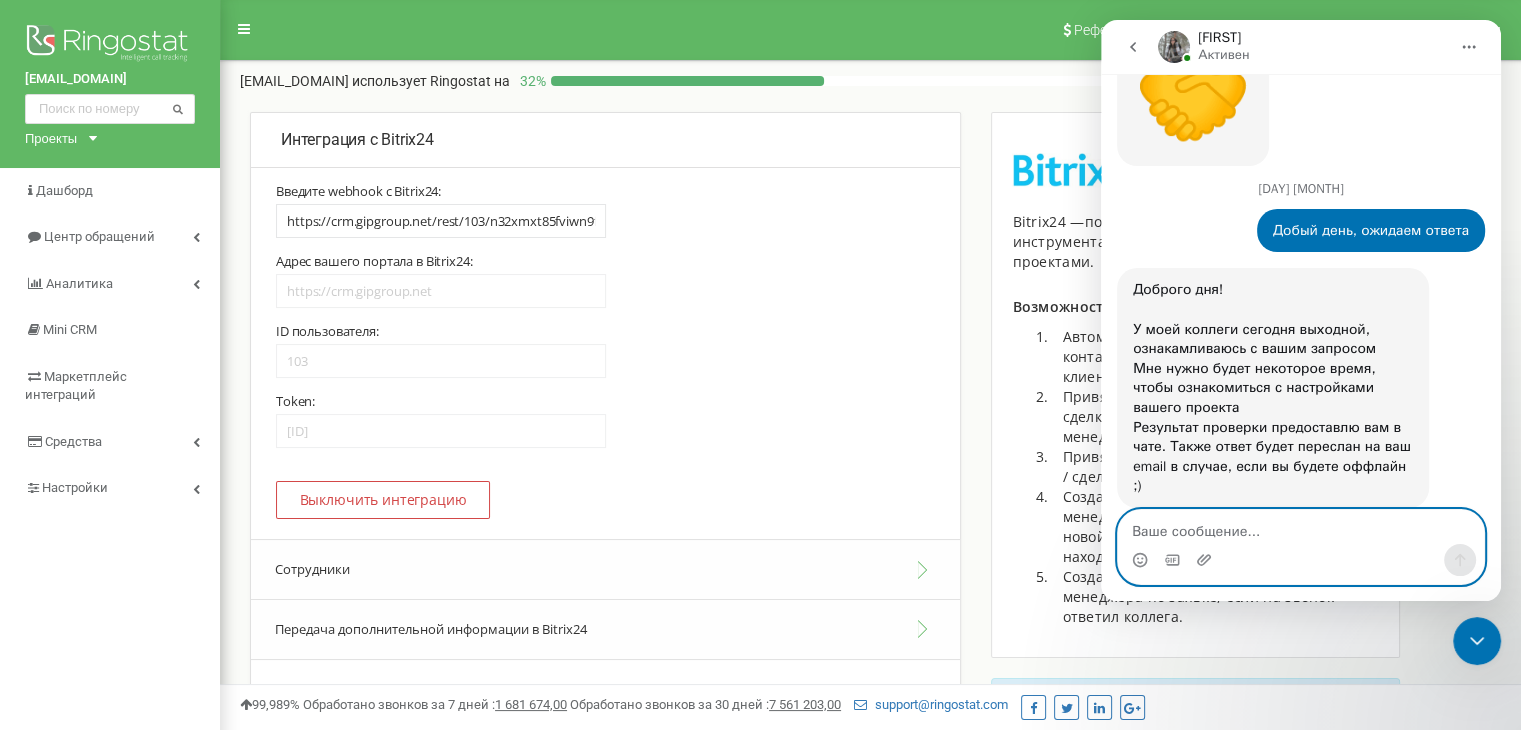 click at bounding box center (1301, 527) 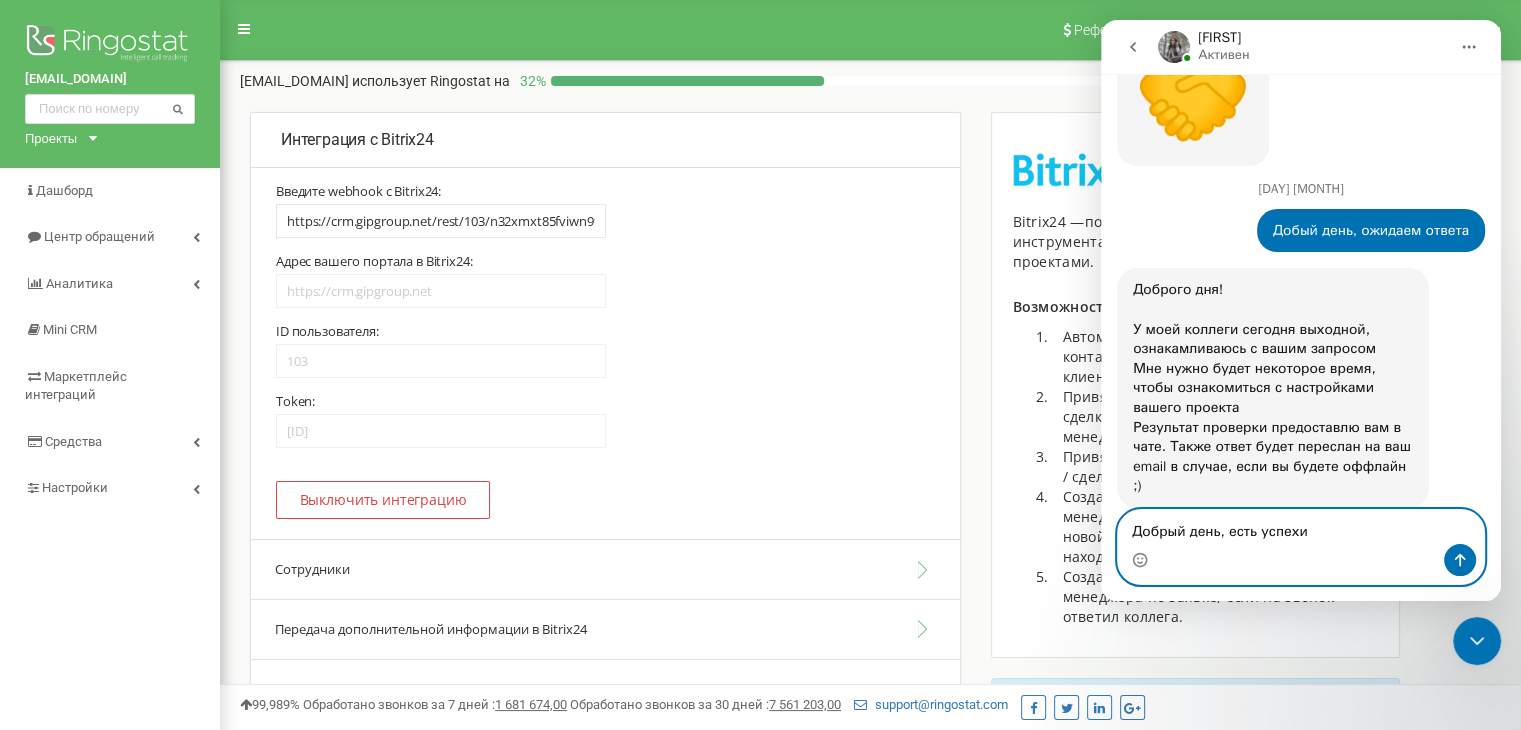 type on "Добрый день, есть успехи?" 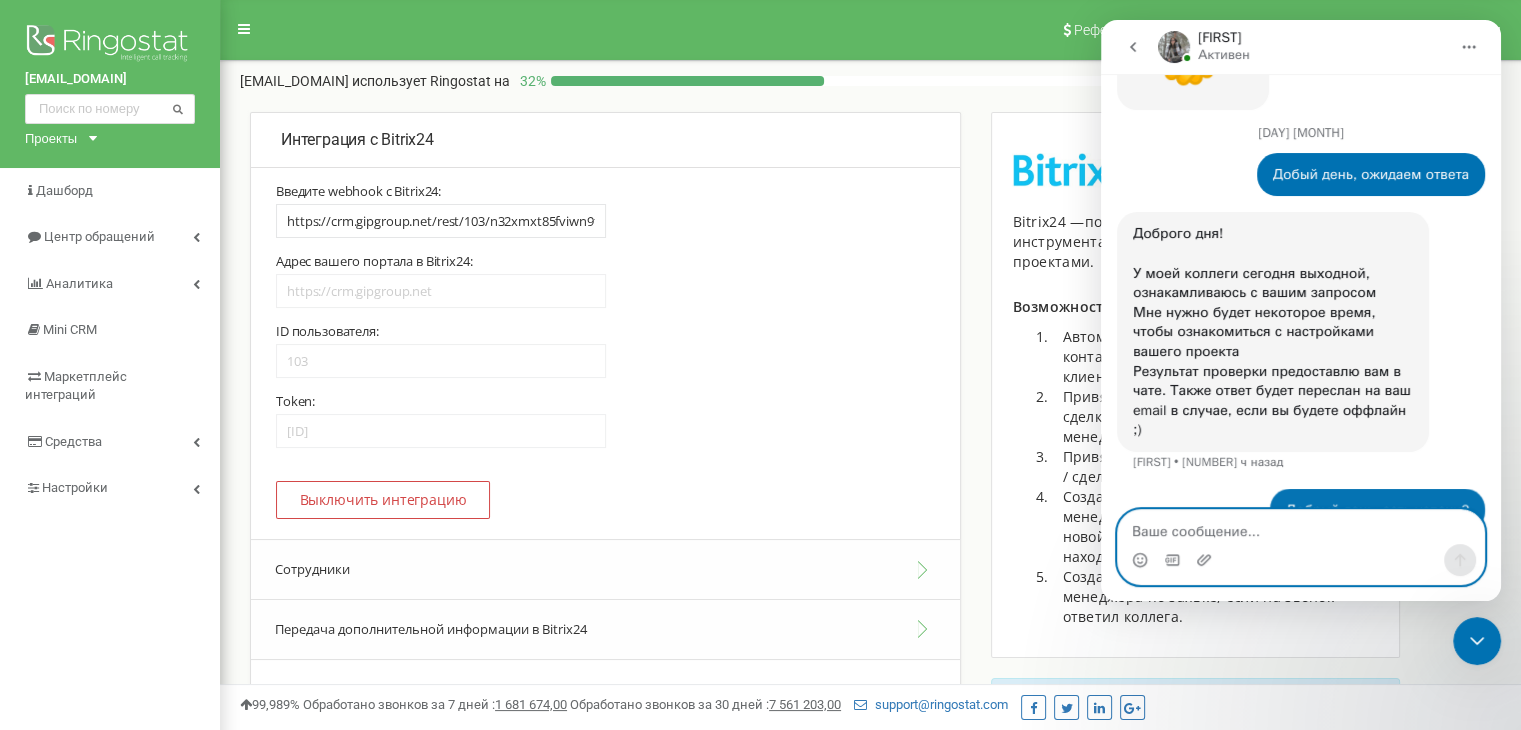 scroll, scrollTop: 1496, scrollLeft: 0, axis: vertical 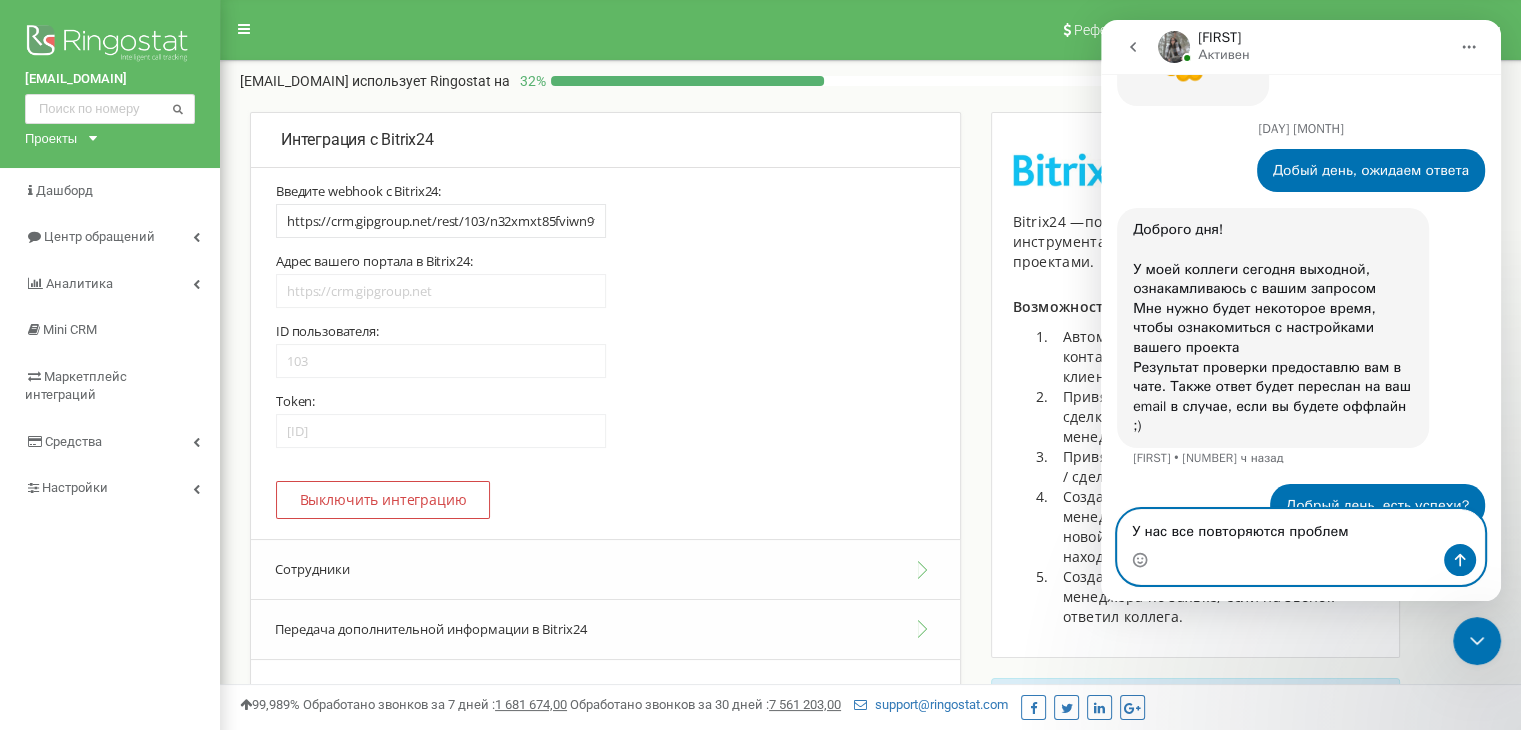 type on "У нас все повторяются проблемы" 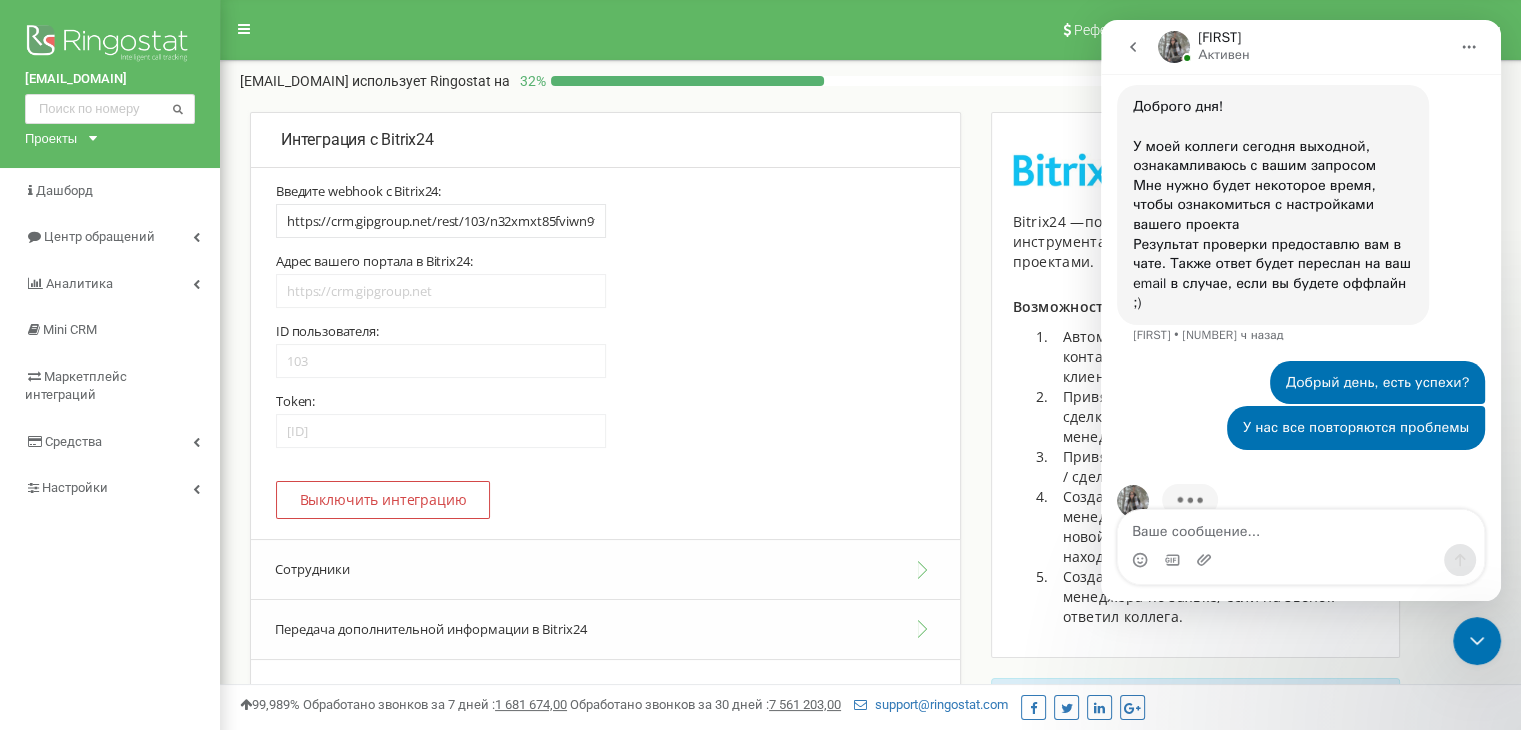 scroll, scrollTop: 1542, scrollLeft: 0, axis: vertical 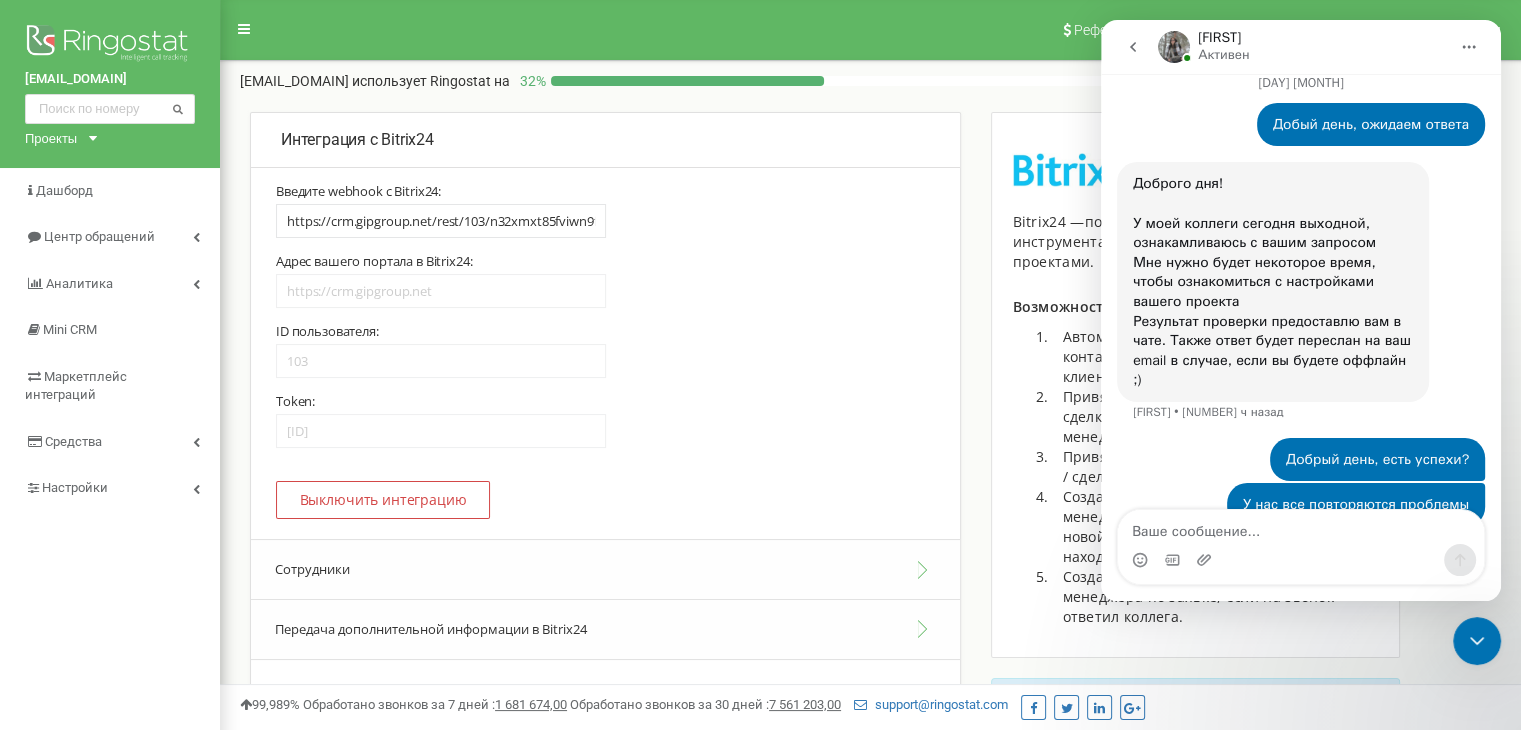 click on "Sea • [NUMBER] мин назад" at bounding box center (1294, 543) 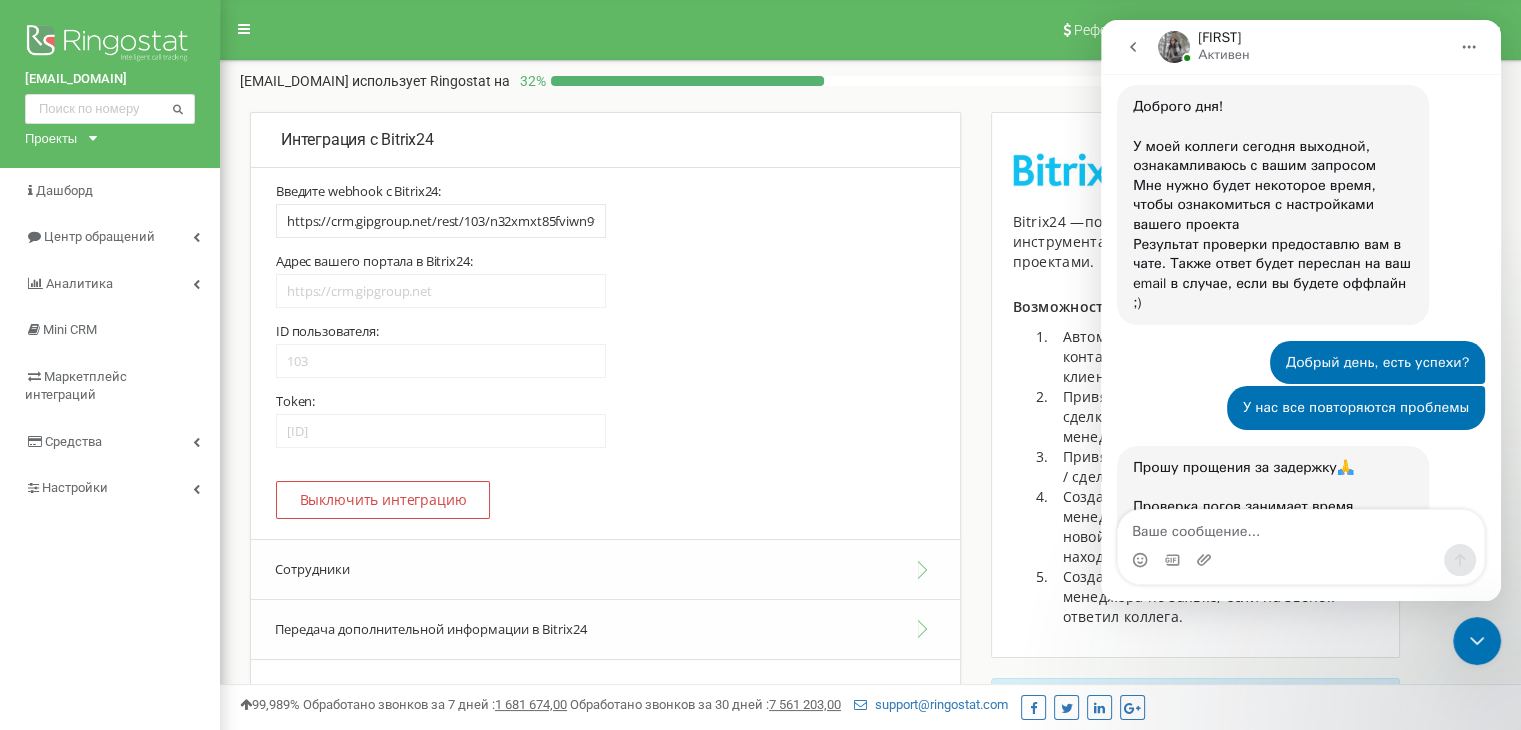 scroll, scrollTop: 1700, scrollLeft: 0, axis: vertical 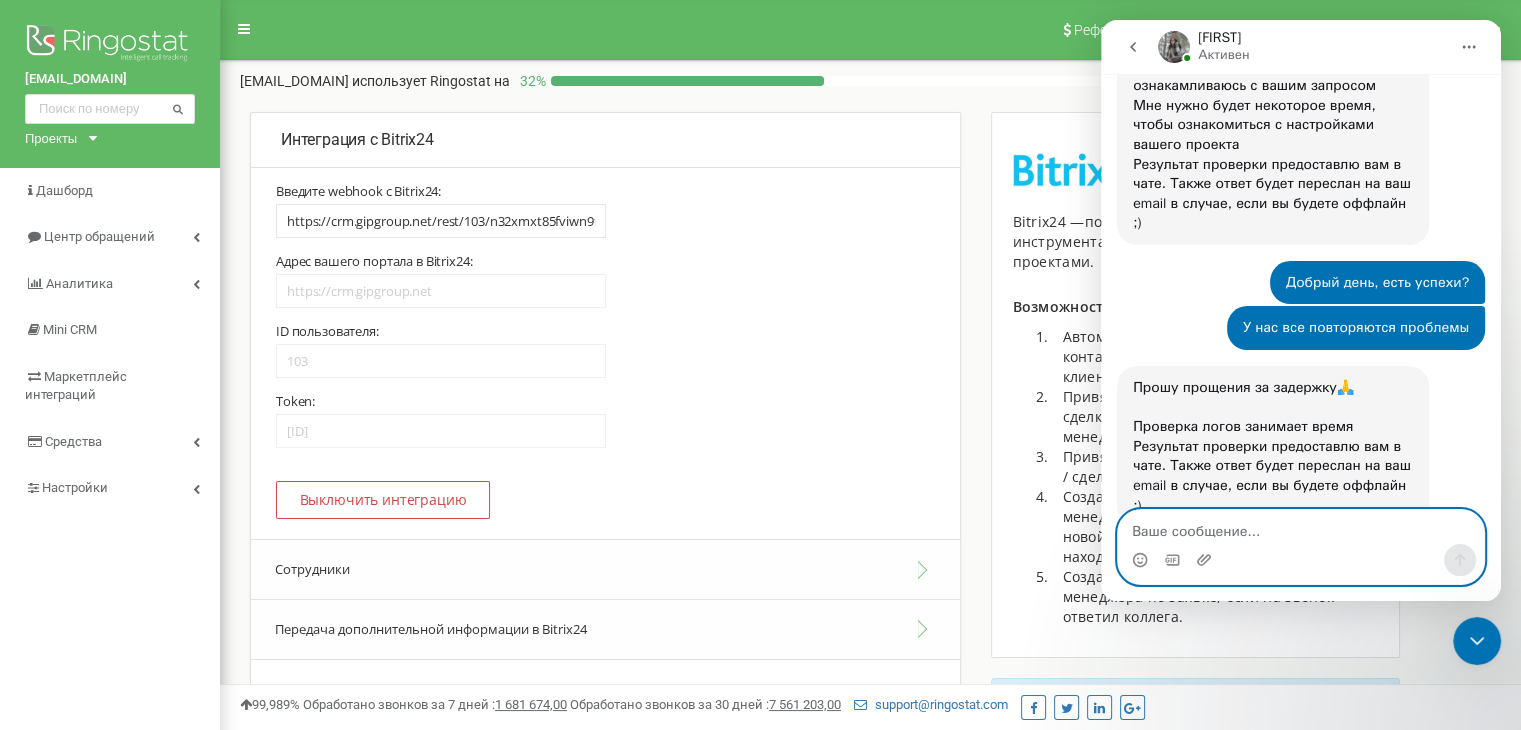 click at bounding box center [1301, 527] 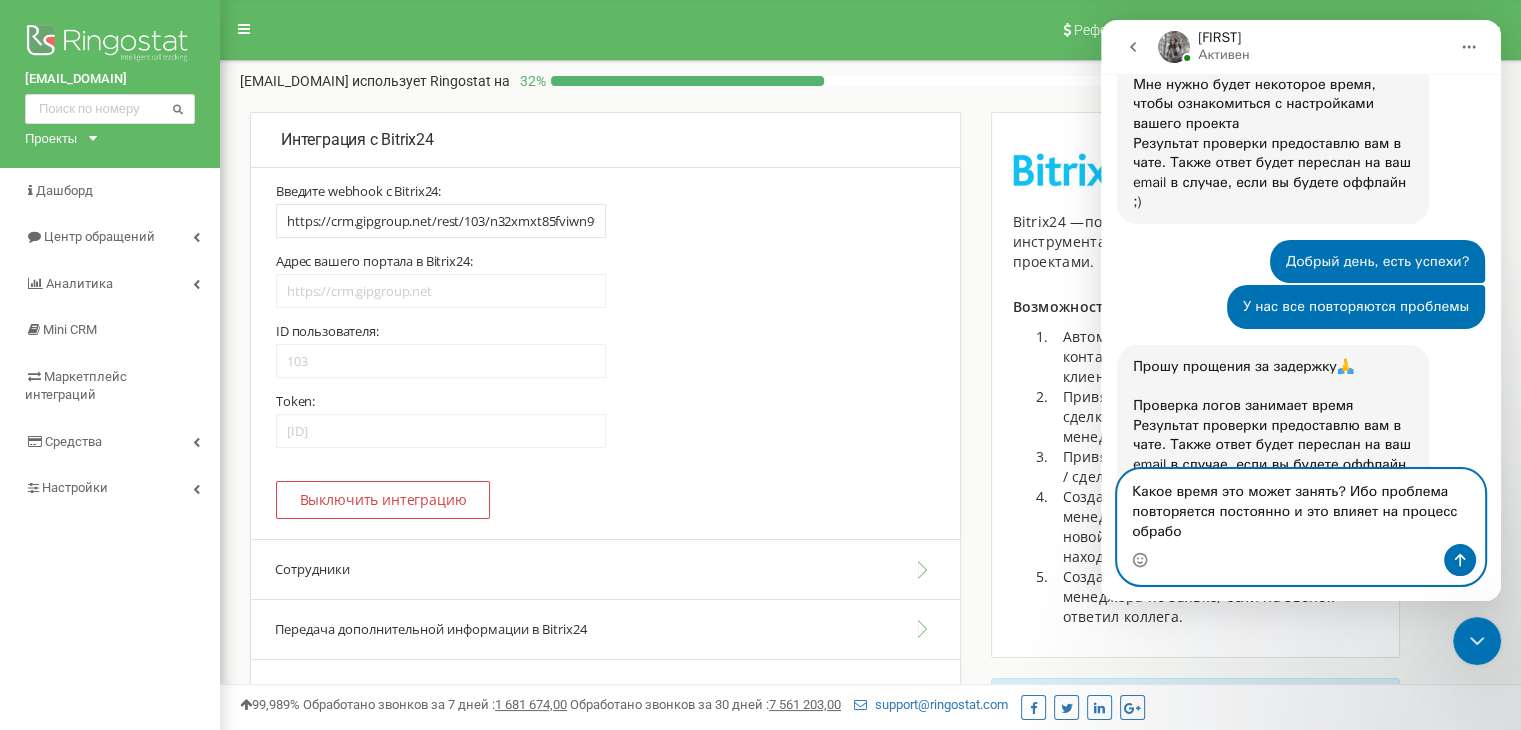 scroll, scrollTop: 1740, scrollLeft: 0, axis: vertical 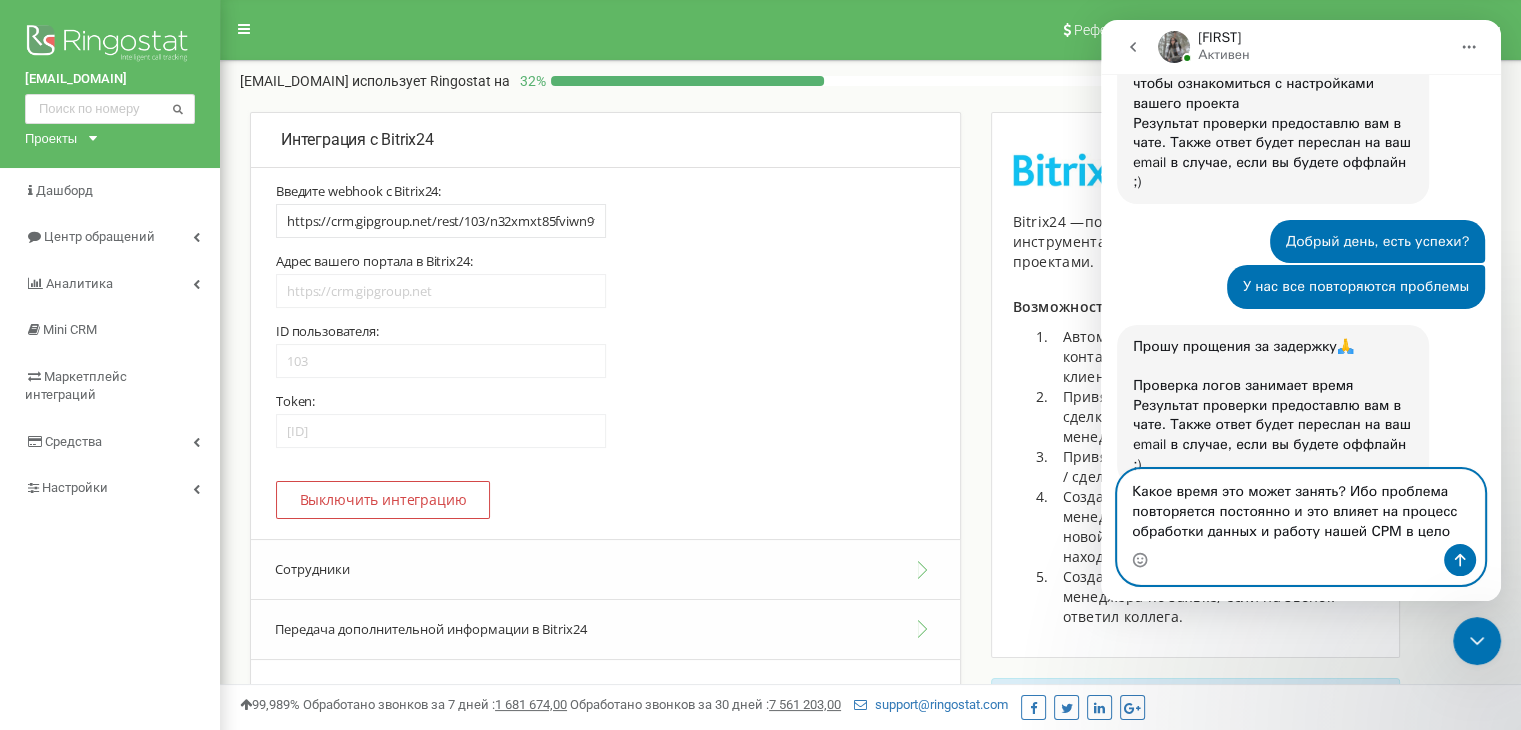type on "Какое время это может занять? Ибо проблема повторяется постоянно и это влияет на процесс обработки данных и работу нашей СРМ в целом" 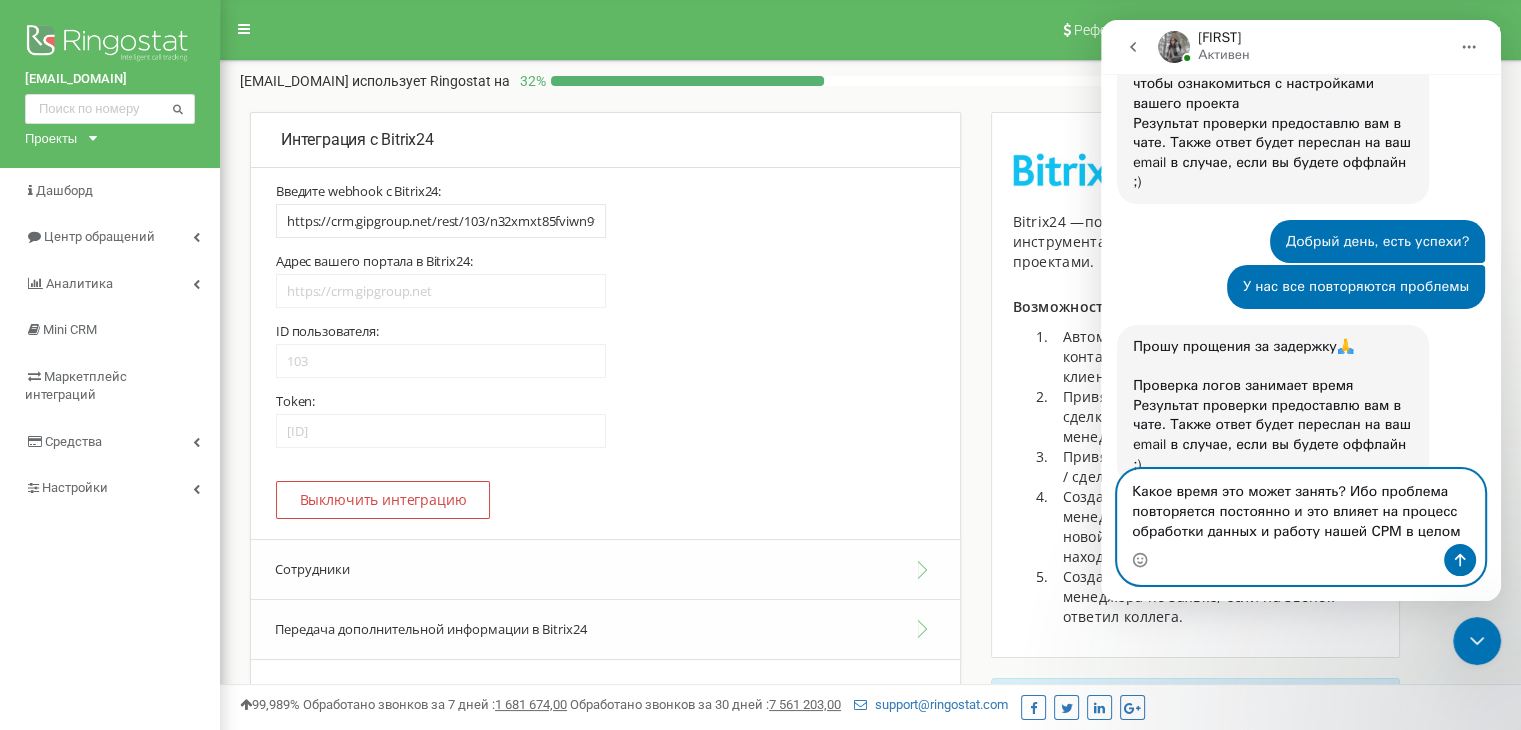 type 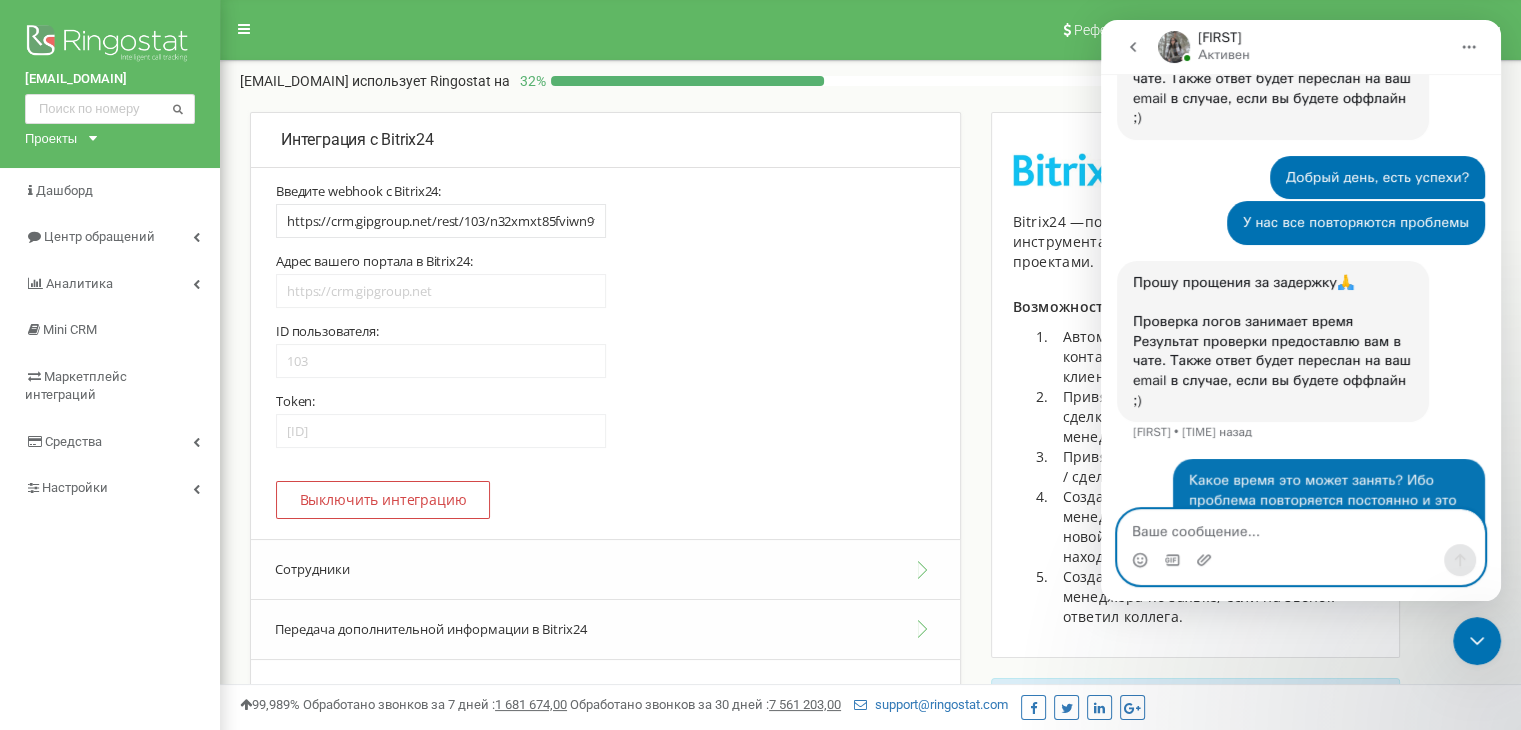 scroll, scrollTop: 1818, scrollLeft: 0, axis: vertical 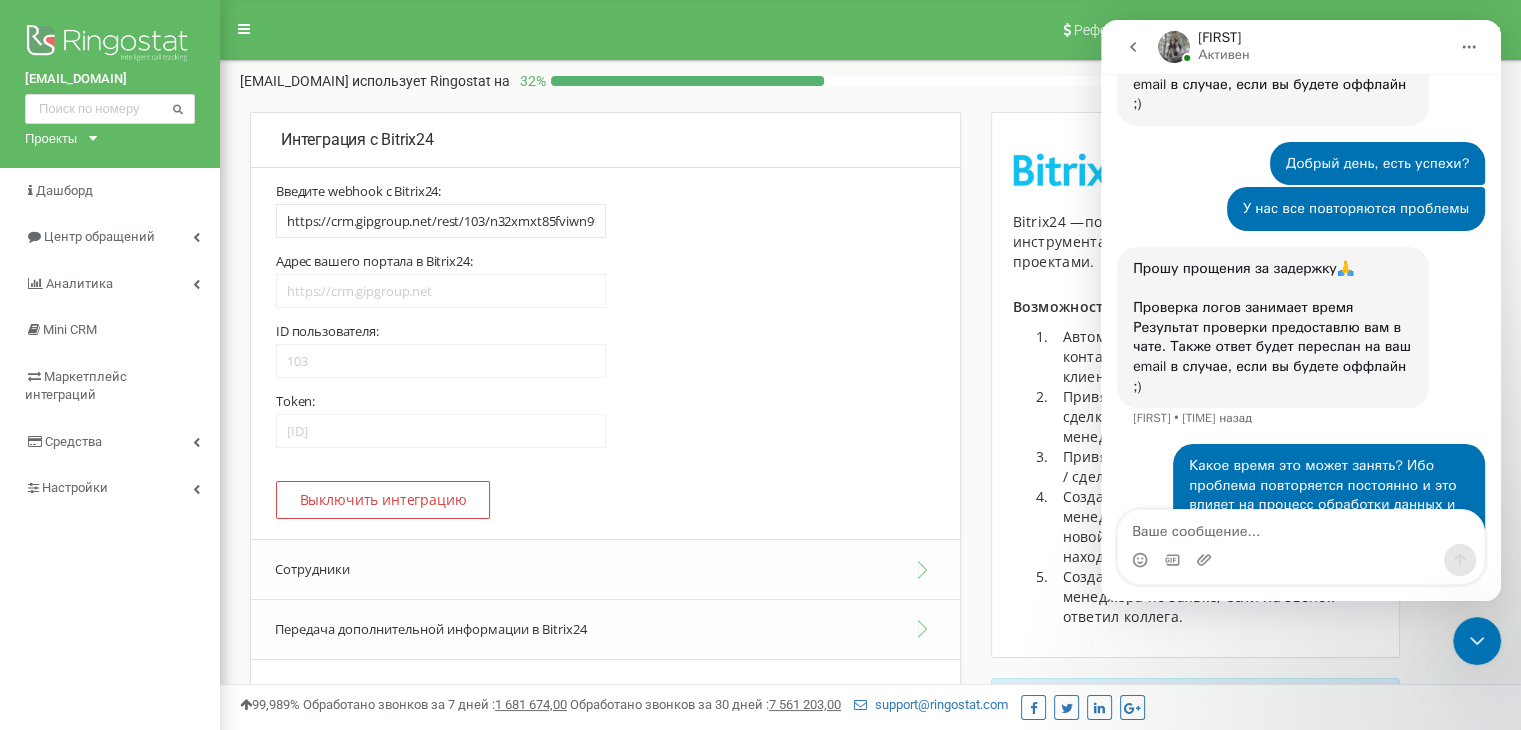 click on "Bitrix24 —популярная CRM-система для бизнеса с инструментами управления продажами и проектами.
Возможности интеграции:
Автоматическое создание лида / сделки / контакта при входящем звонке от нового клиента;
Привязка источников звонка к лиду / сделке для оптимальной обработки менеджером заявки;
Привязка аудиозаписей разговоров к лиду / сделке.
Создание задач на ответственного менеджера при пропущенном звонке по новой сделке или существующей, находящейся в работе;" at bounding box center (1188, 441) 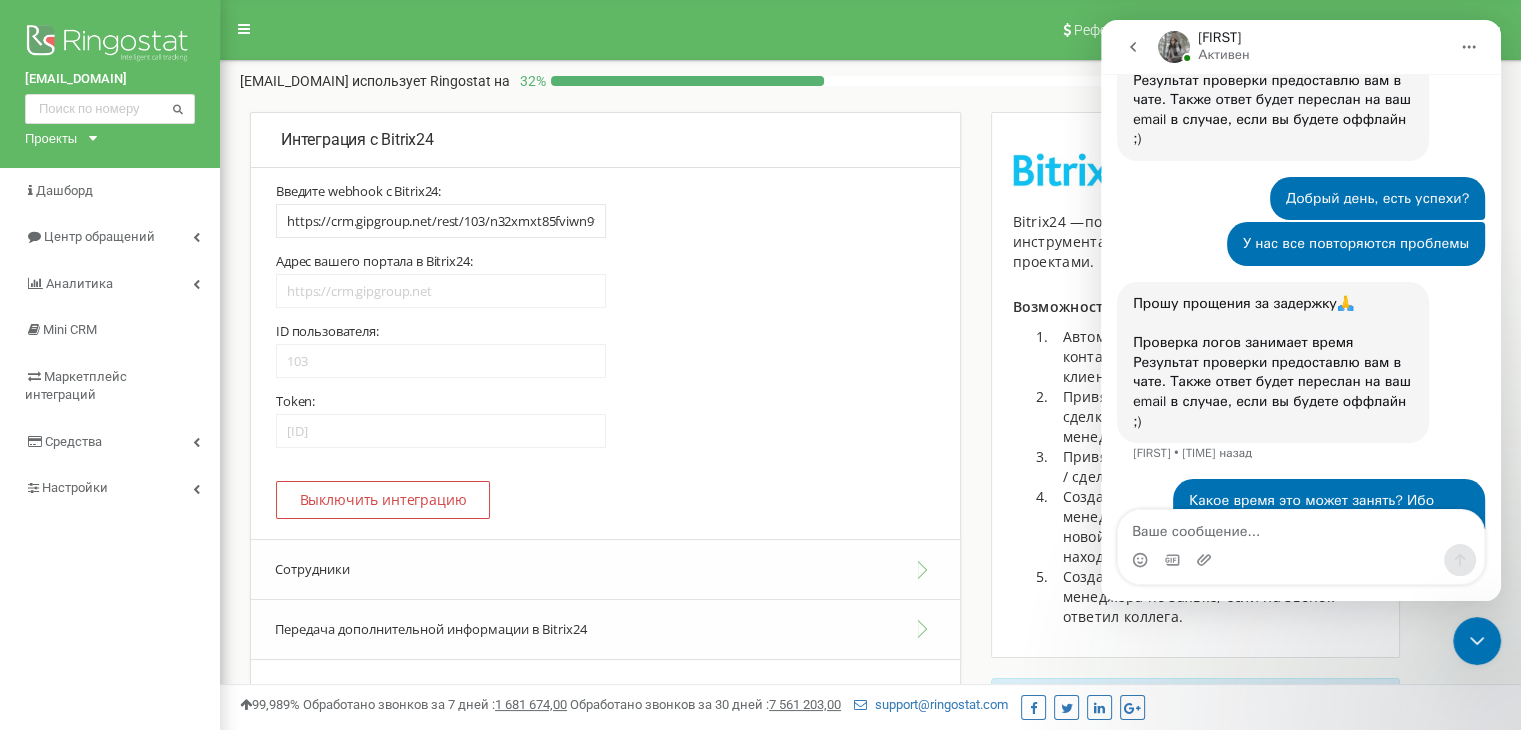 scroll, scrollTop: 1817, scrollLeft: 0, axis: vertical 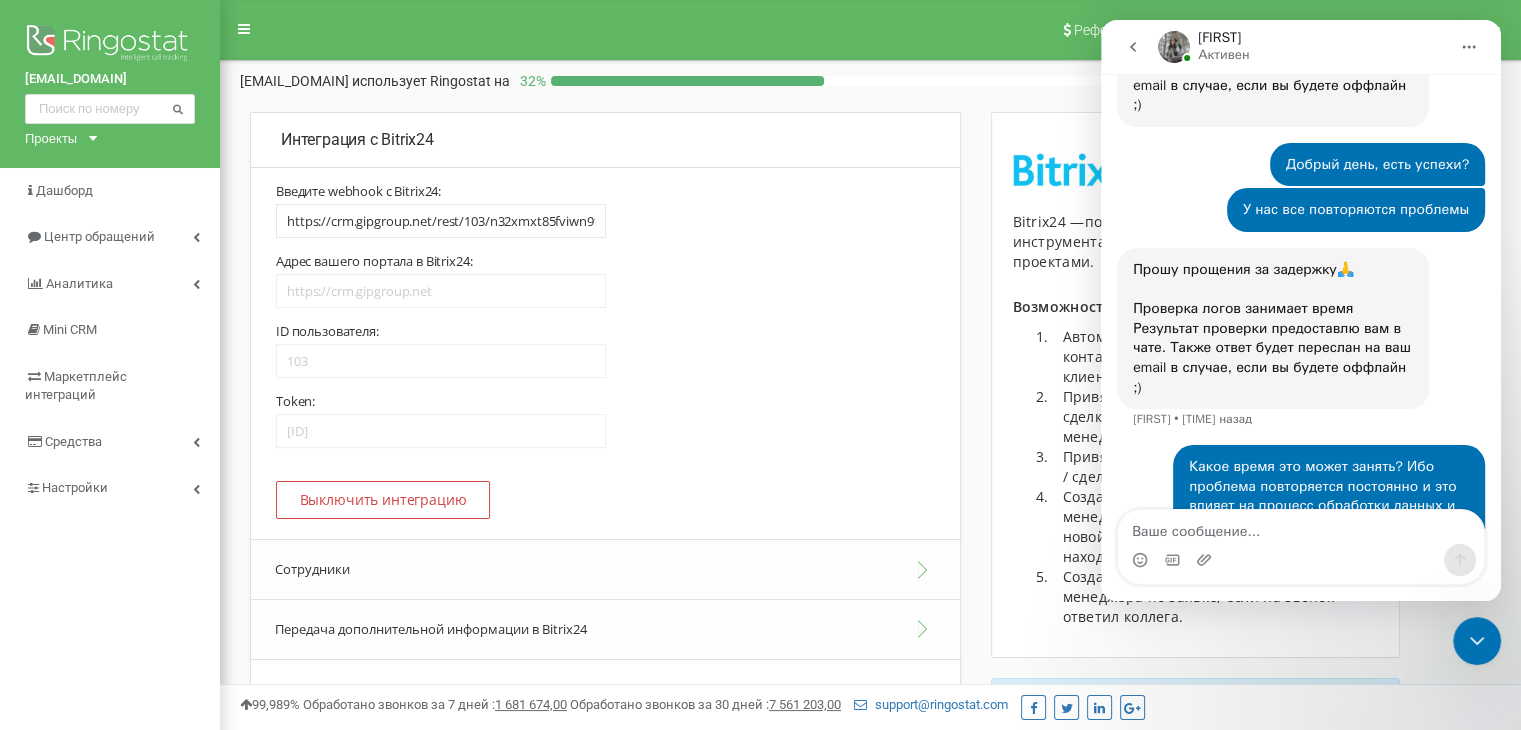 click at bounding box center (1133, 47) 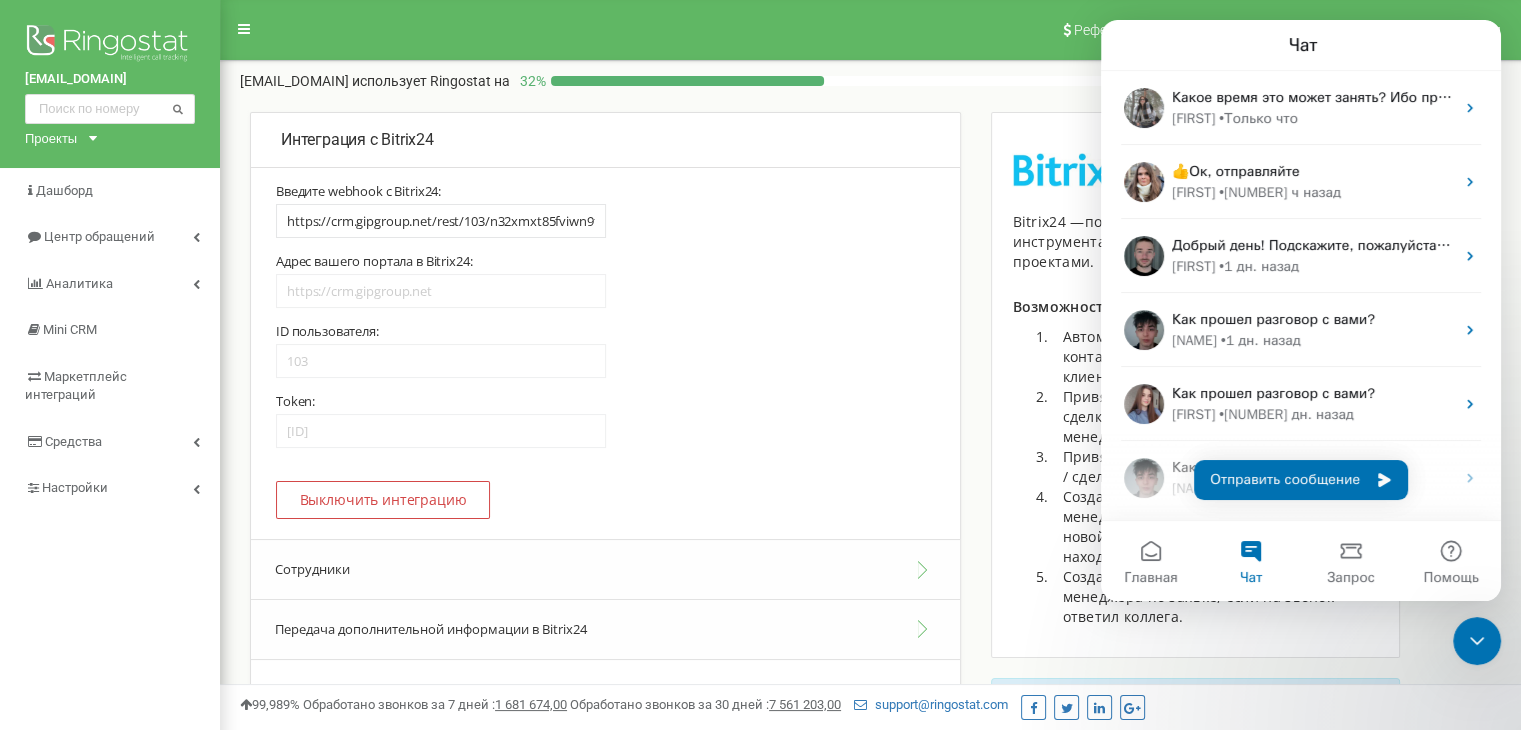 scroll, scrollTop: 0, scrollLeft: 0, axis: both 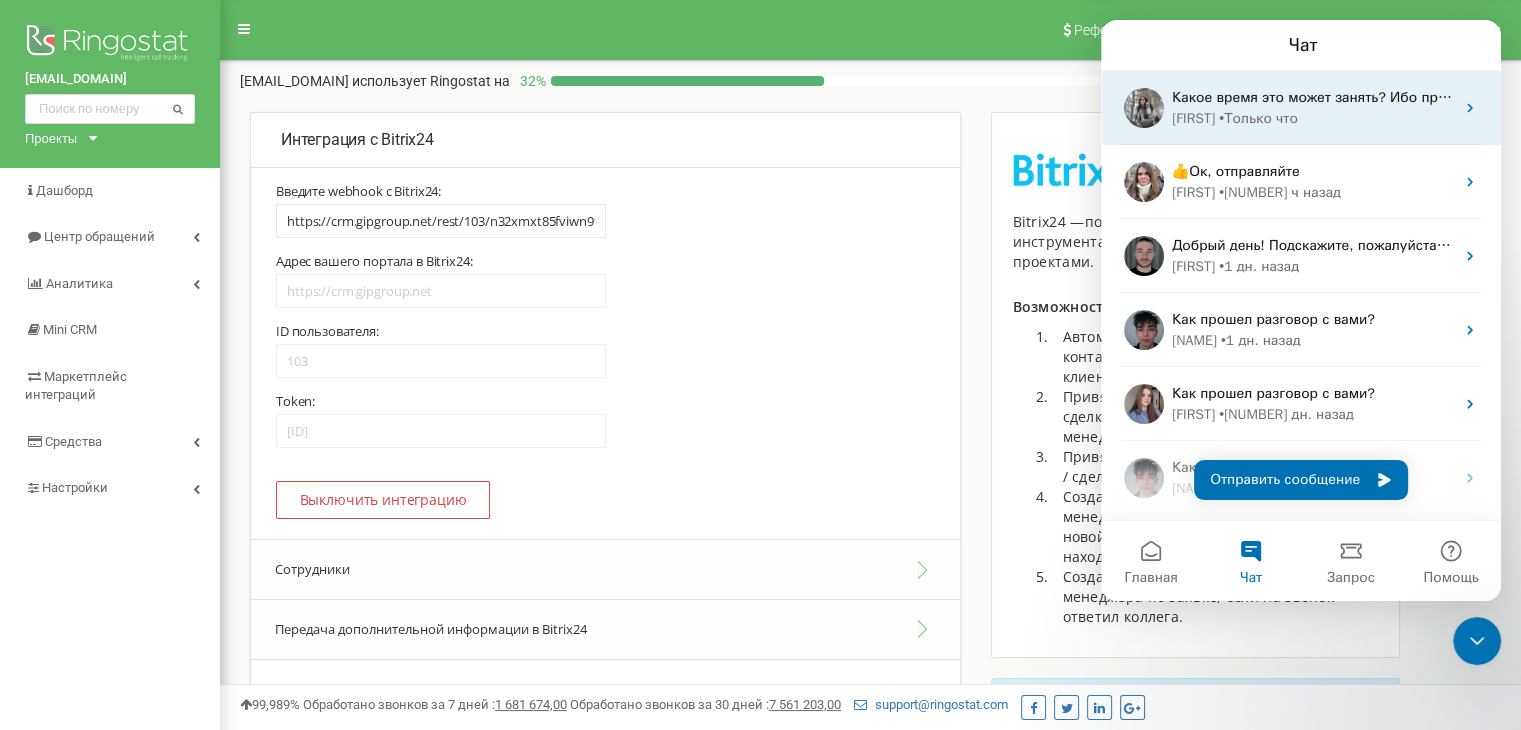 click on "•  Только что" at bounding box center [1258, 118] 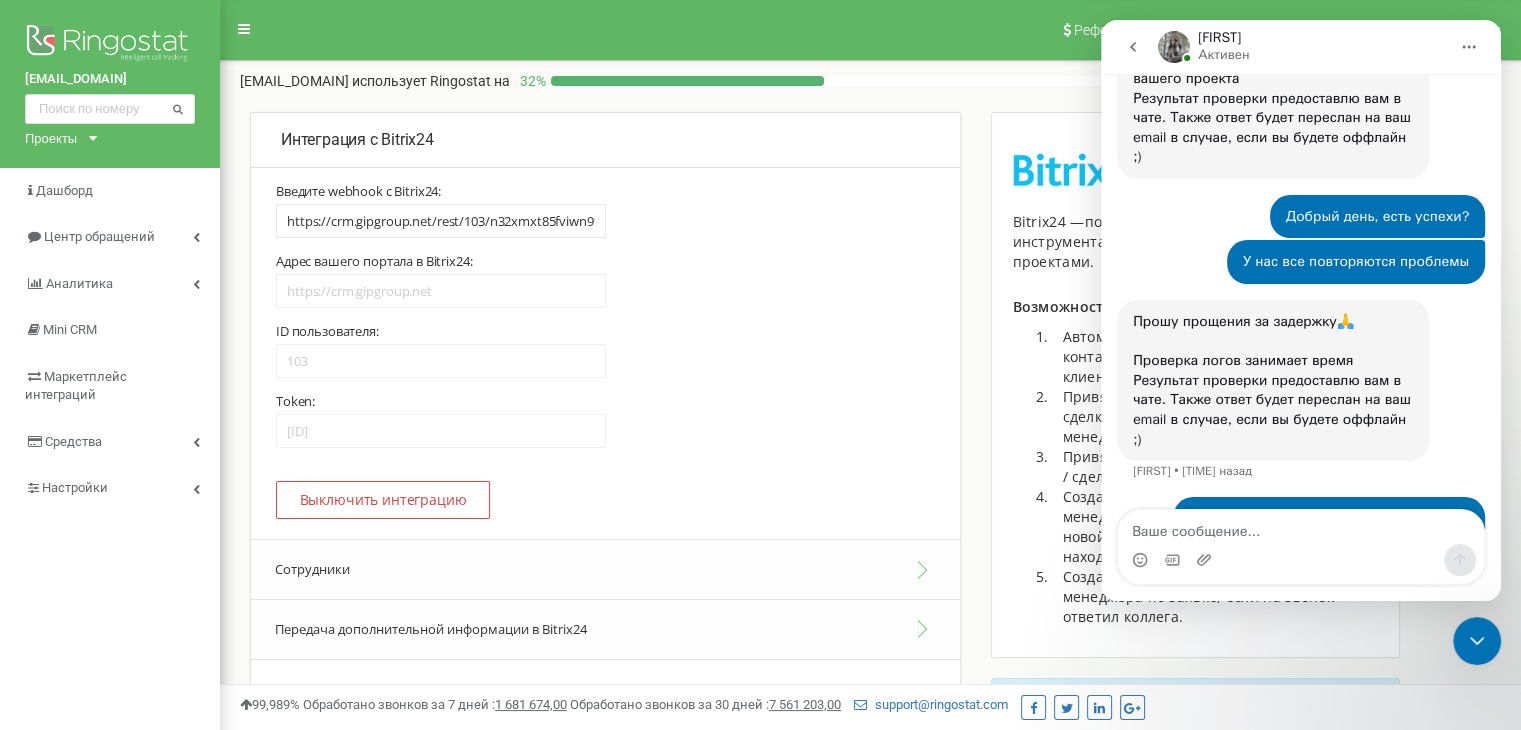 scroll, scrollTop: 1817, scrollLeft: 0, axis: vertical 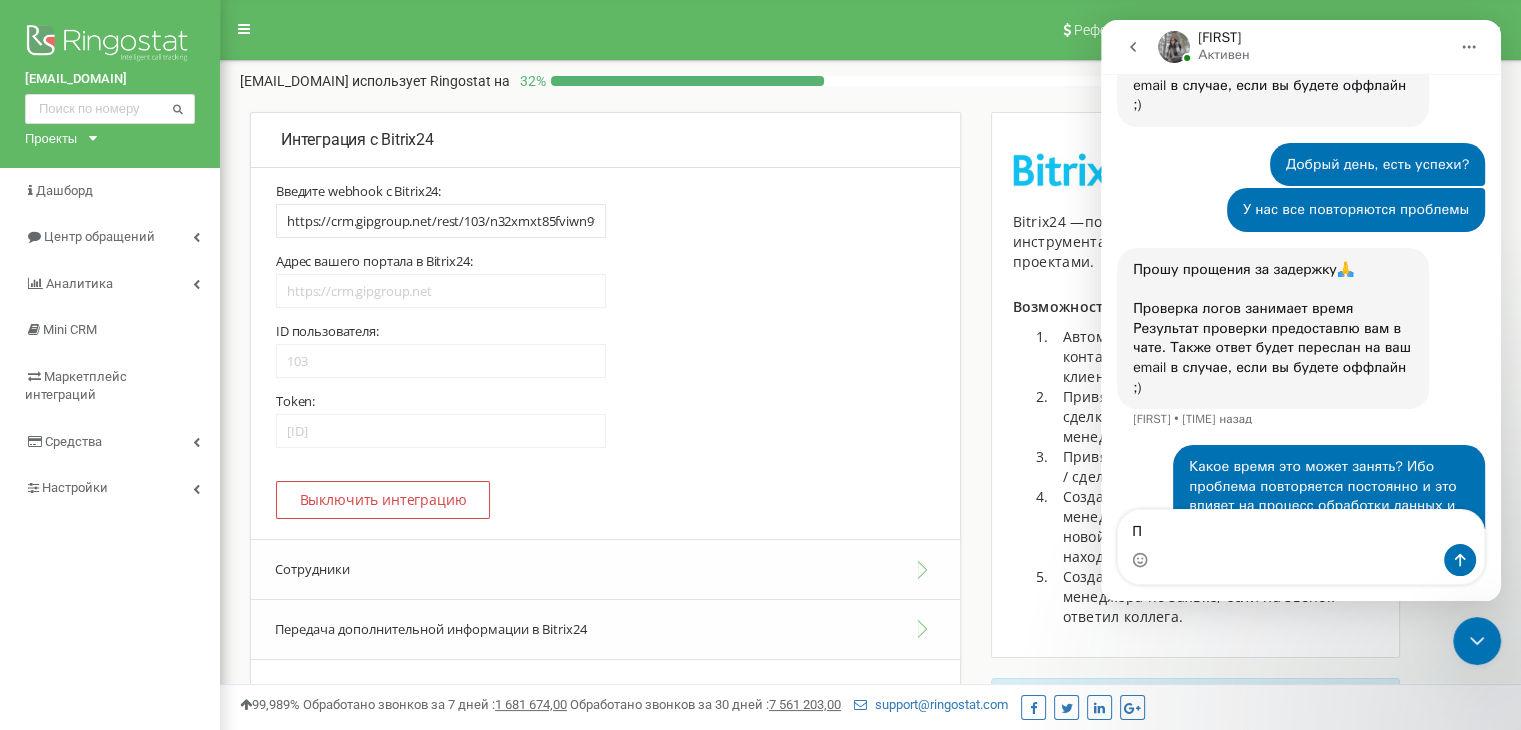 type on "По" 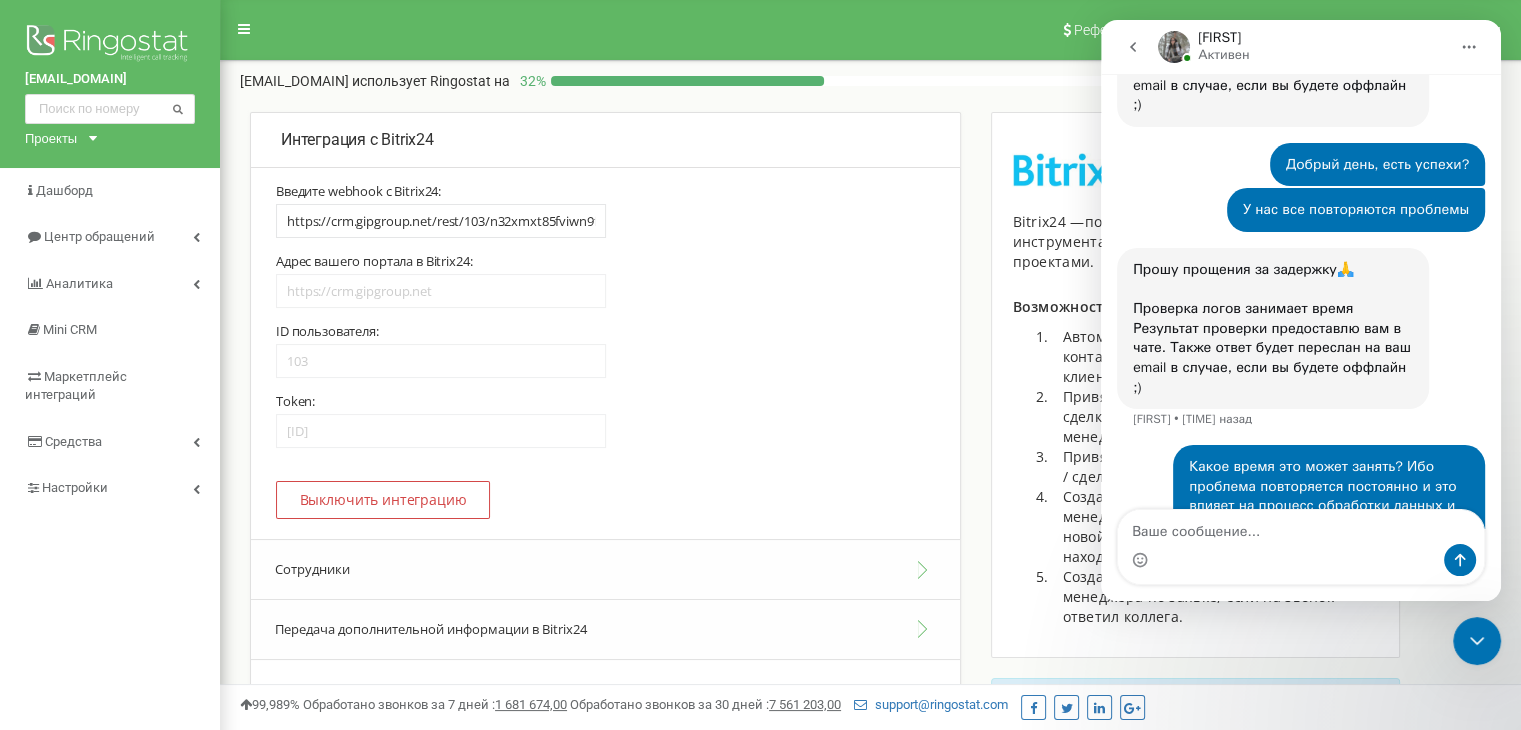 type on "э" 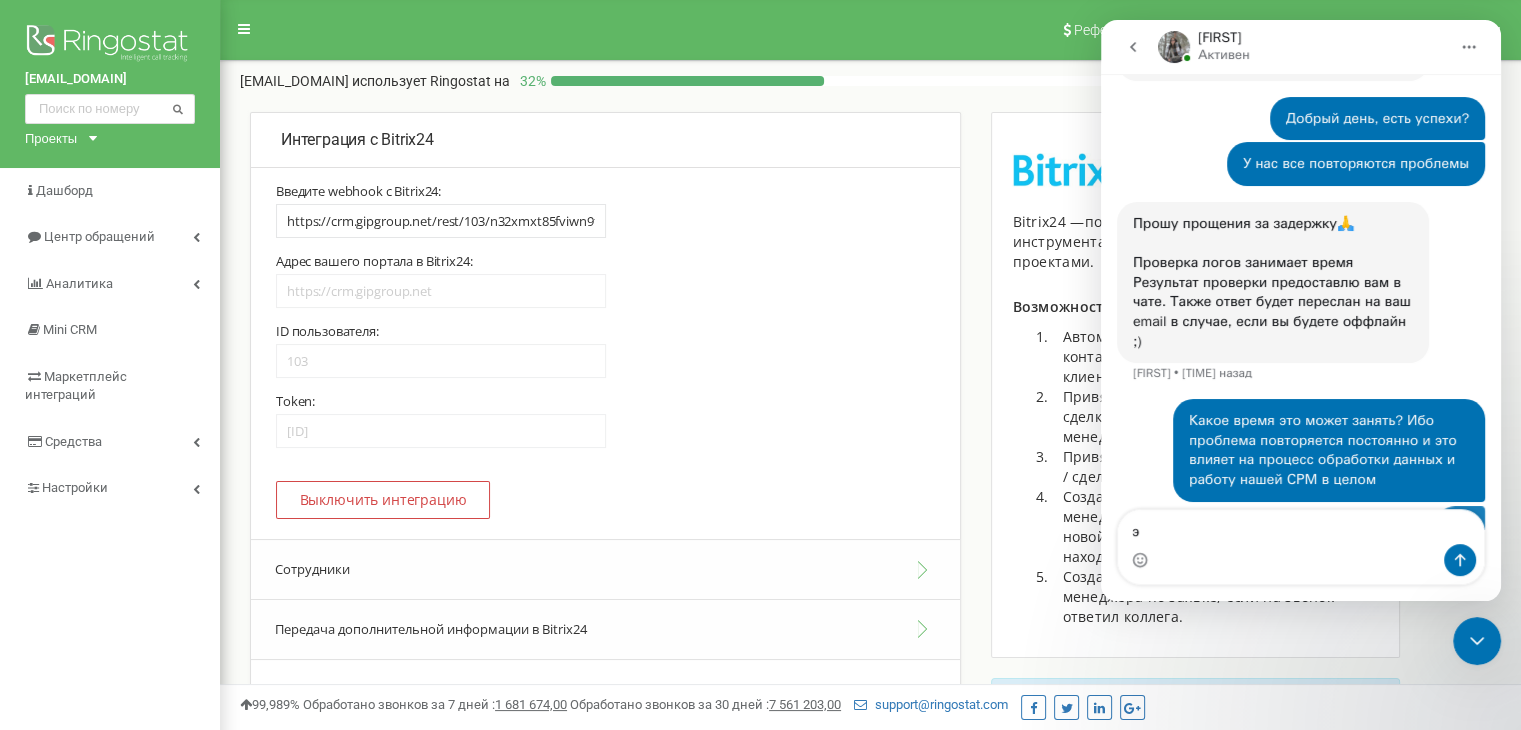 scroll, scrollTop: 1864, scrollLeft: 0, axis: vertical 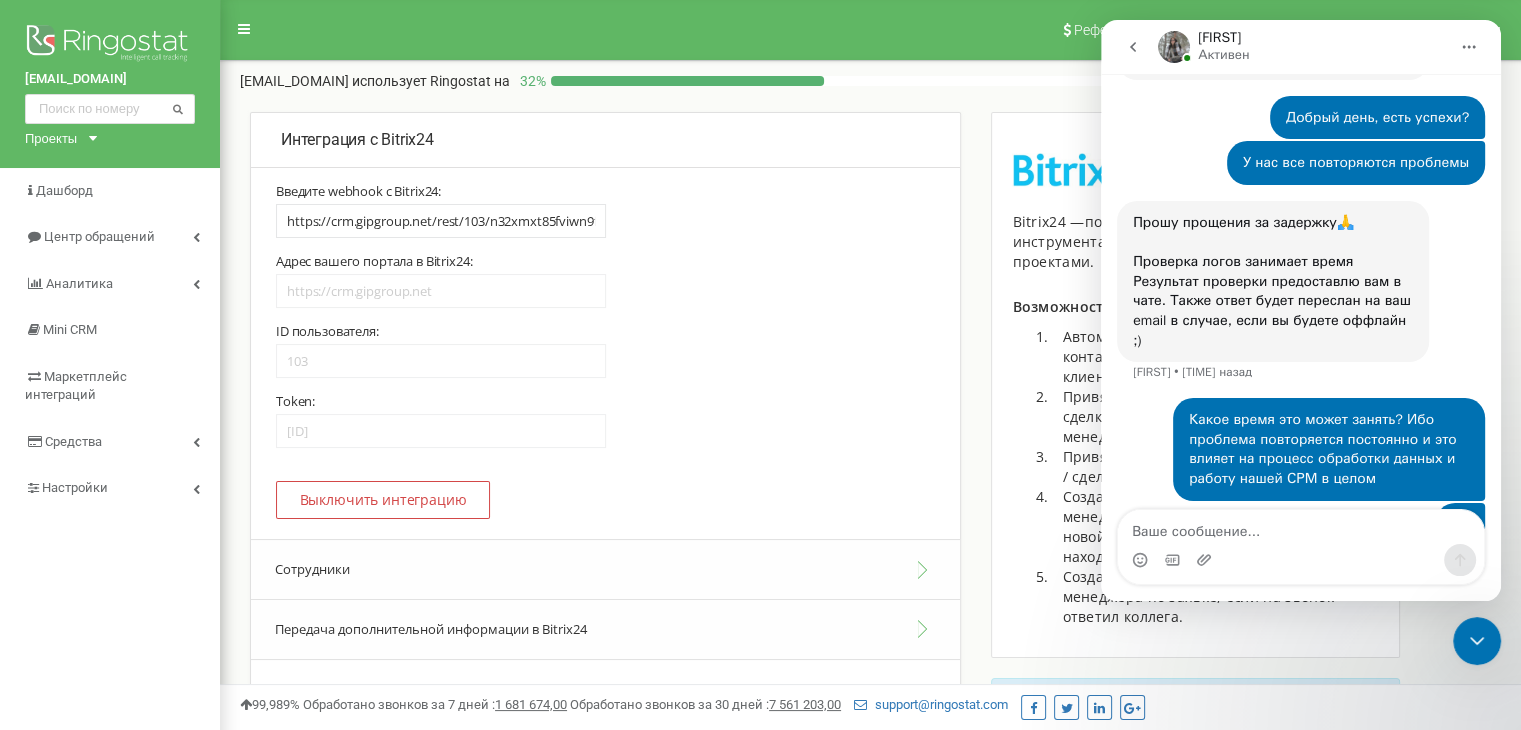 drag, startPoint x: 1444, startPoint y: 459, endPoint x: 1422, endPoint y: 469, distance: 24.166092 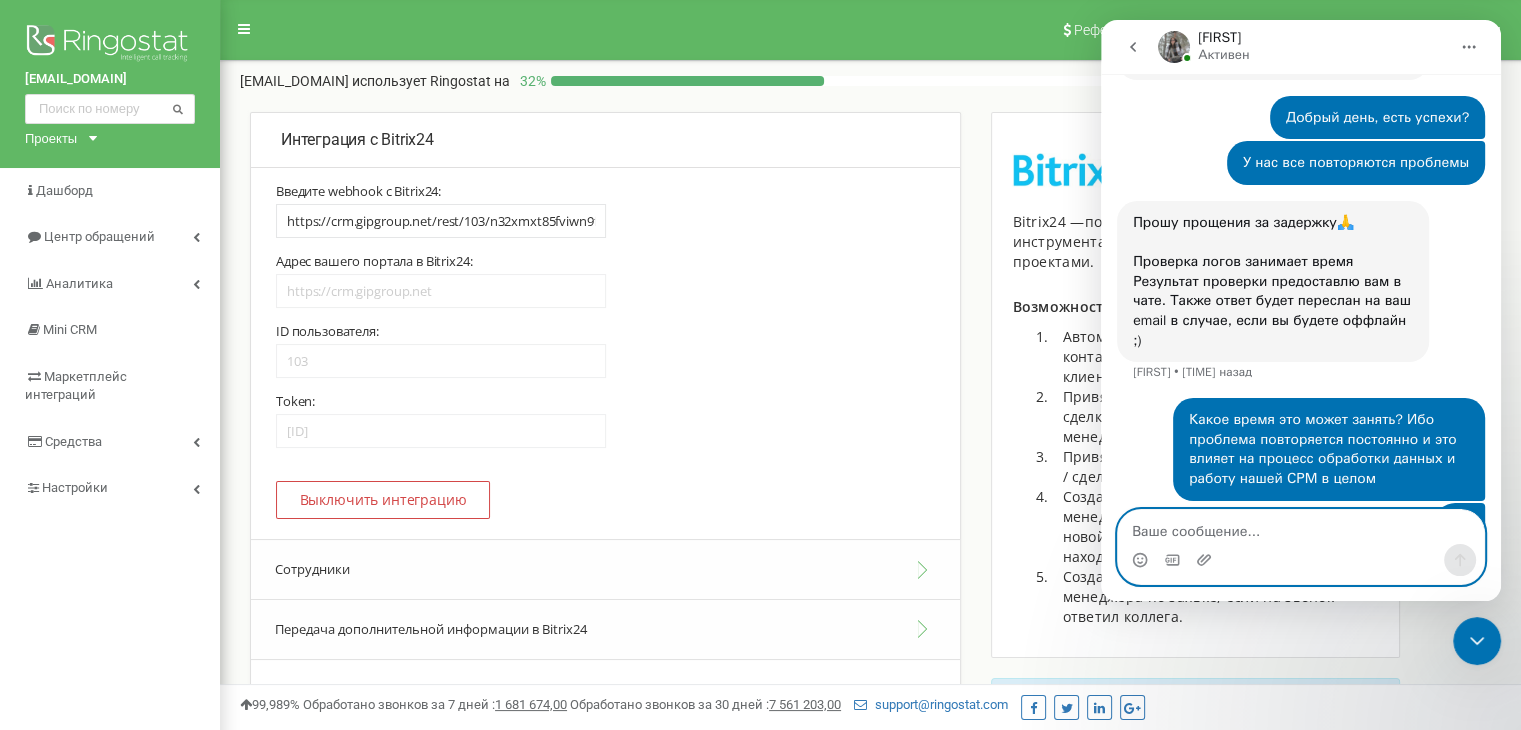 click at bounding box center (1301, 527) 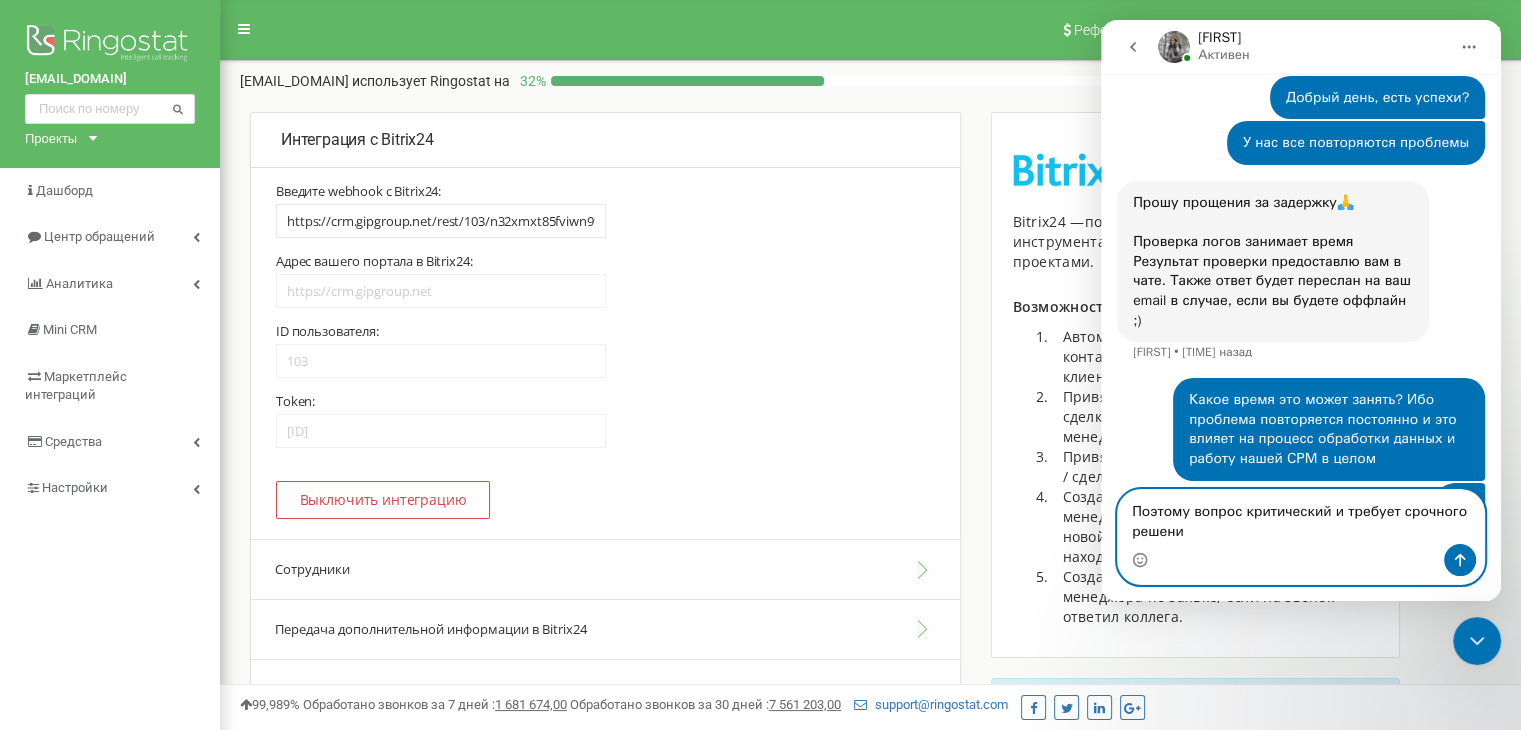 type on "Поэтому вопрос критический и требует срочного решения" 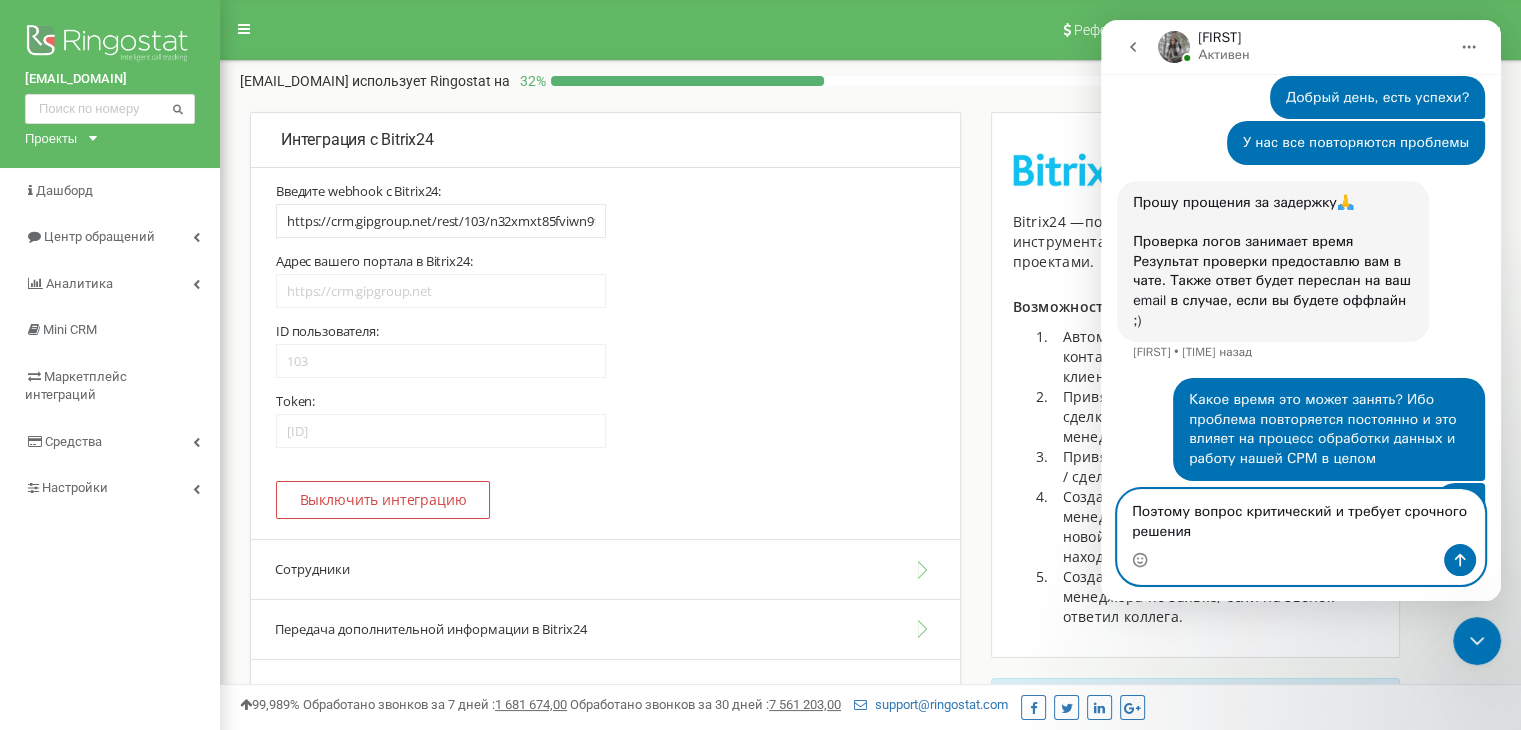type 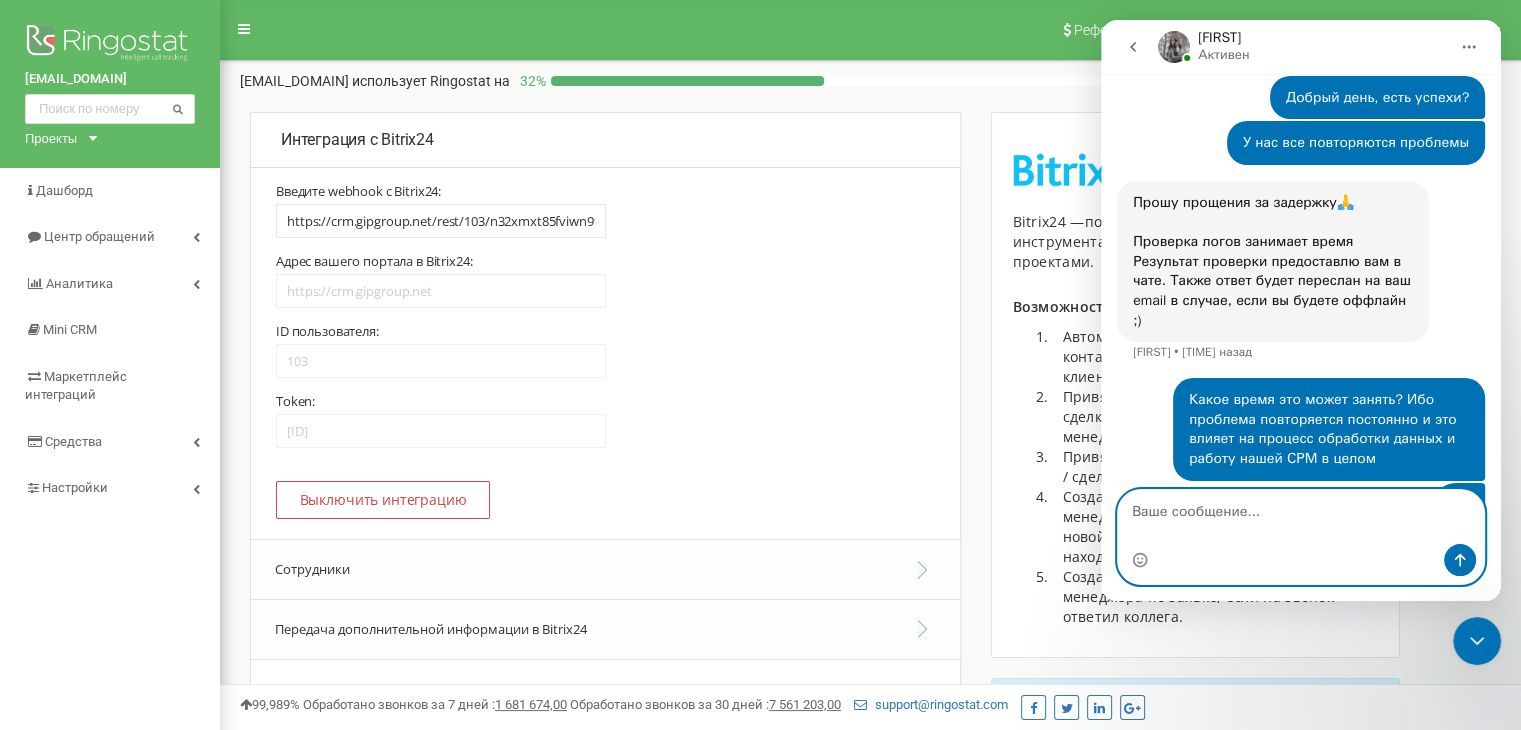 scroll, scrollTop: 1928, scrollLeft: 0, axis: vertical 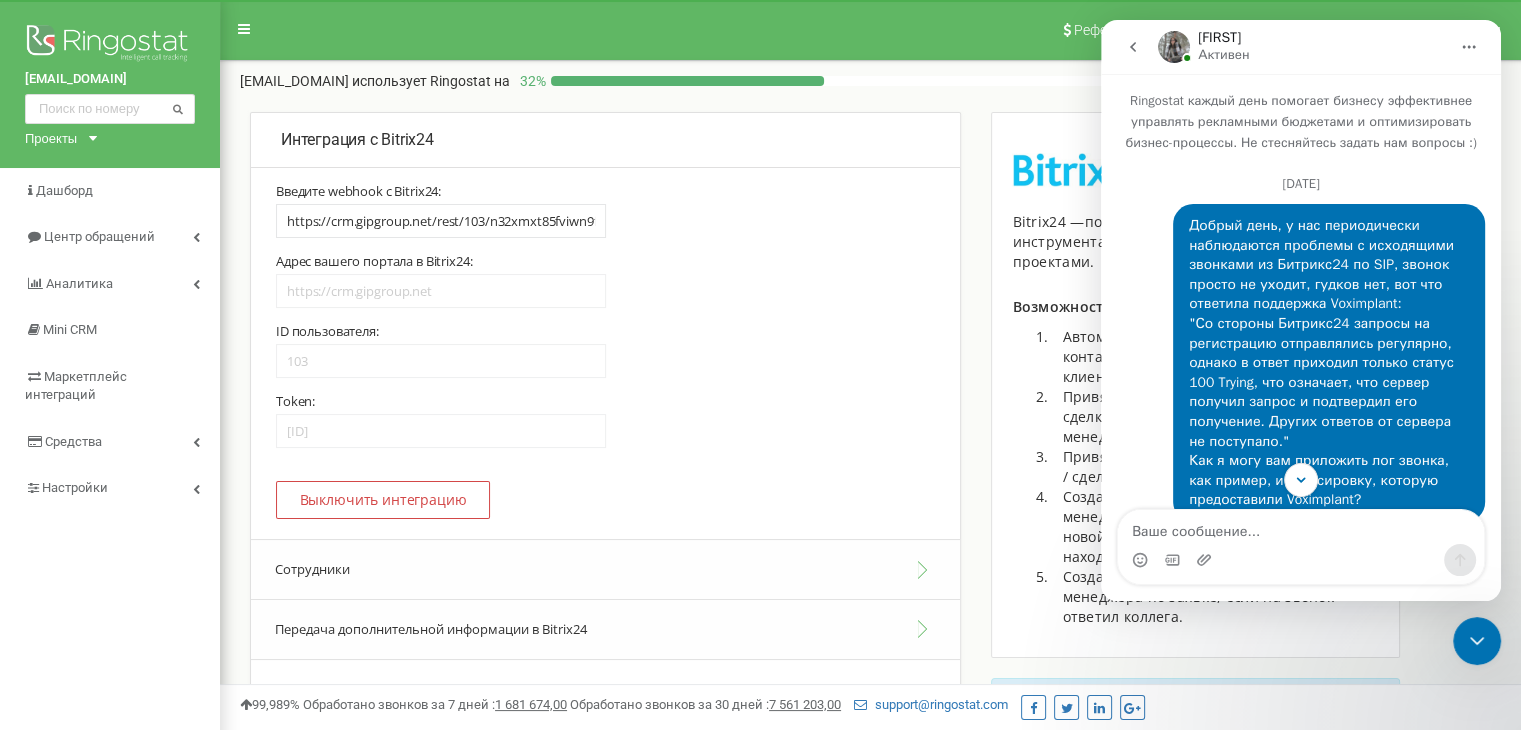 click at bounding box center [1469, 47] 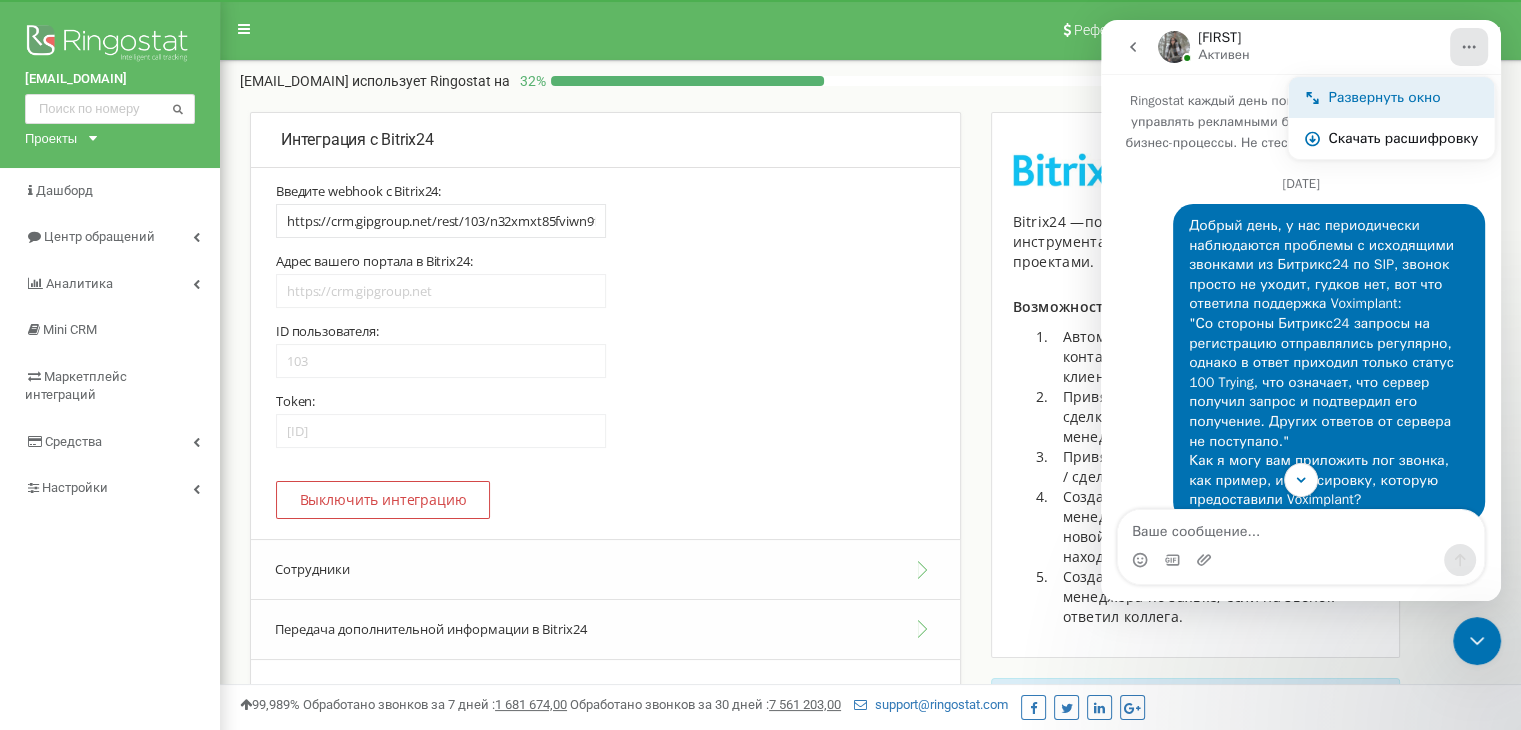 click on "Развернуть окно" at bounding box center (1403, 97) 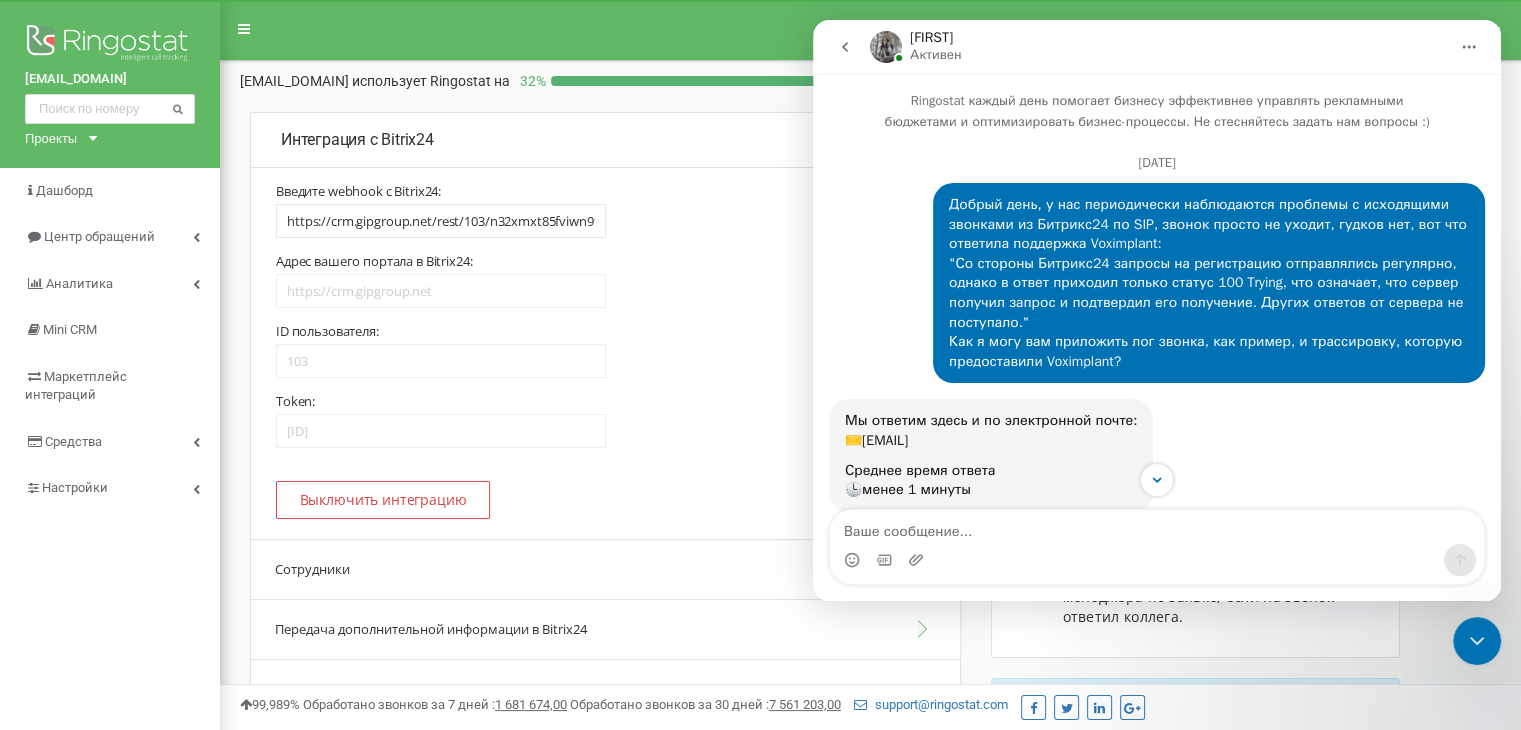 click 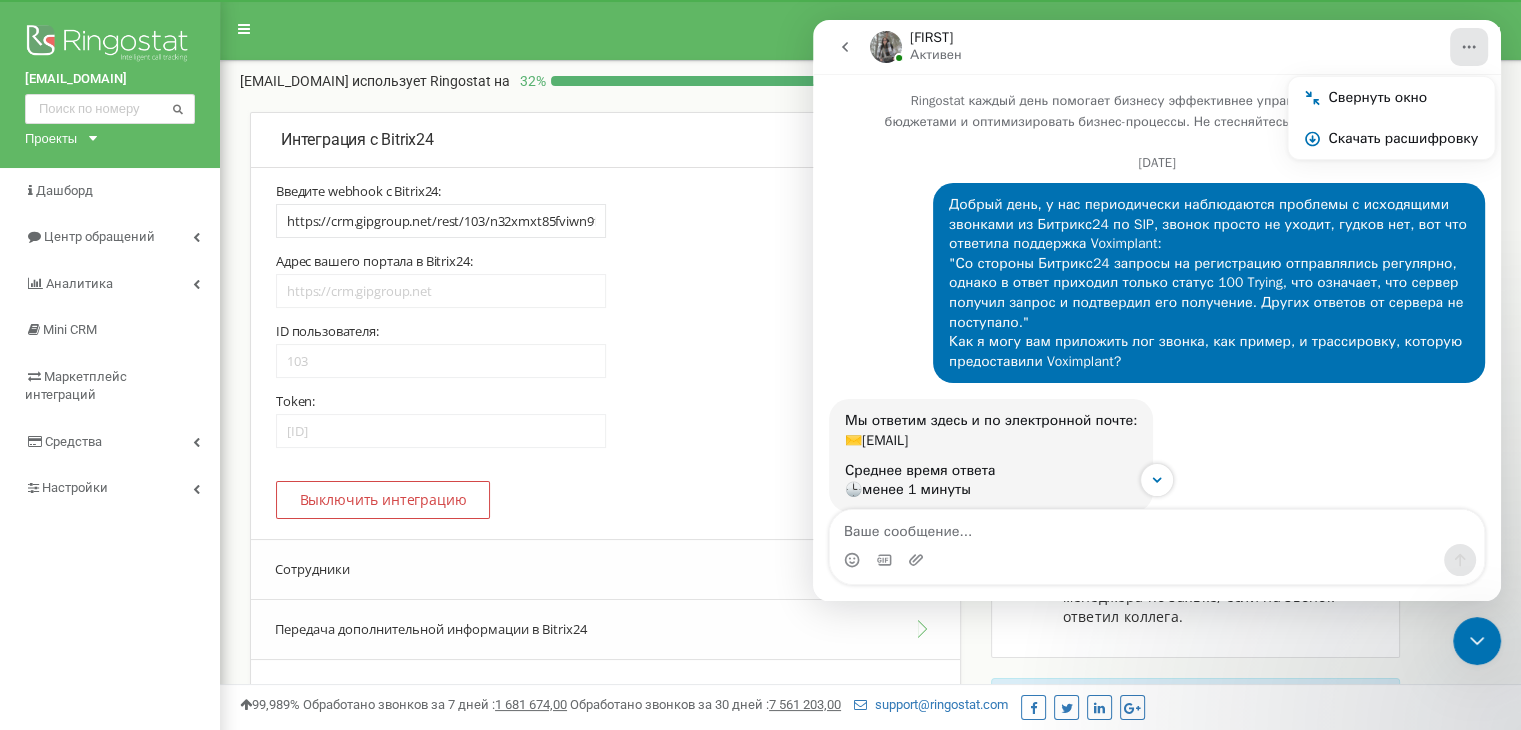 click 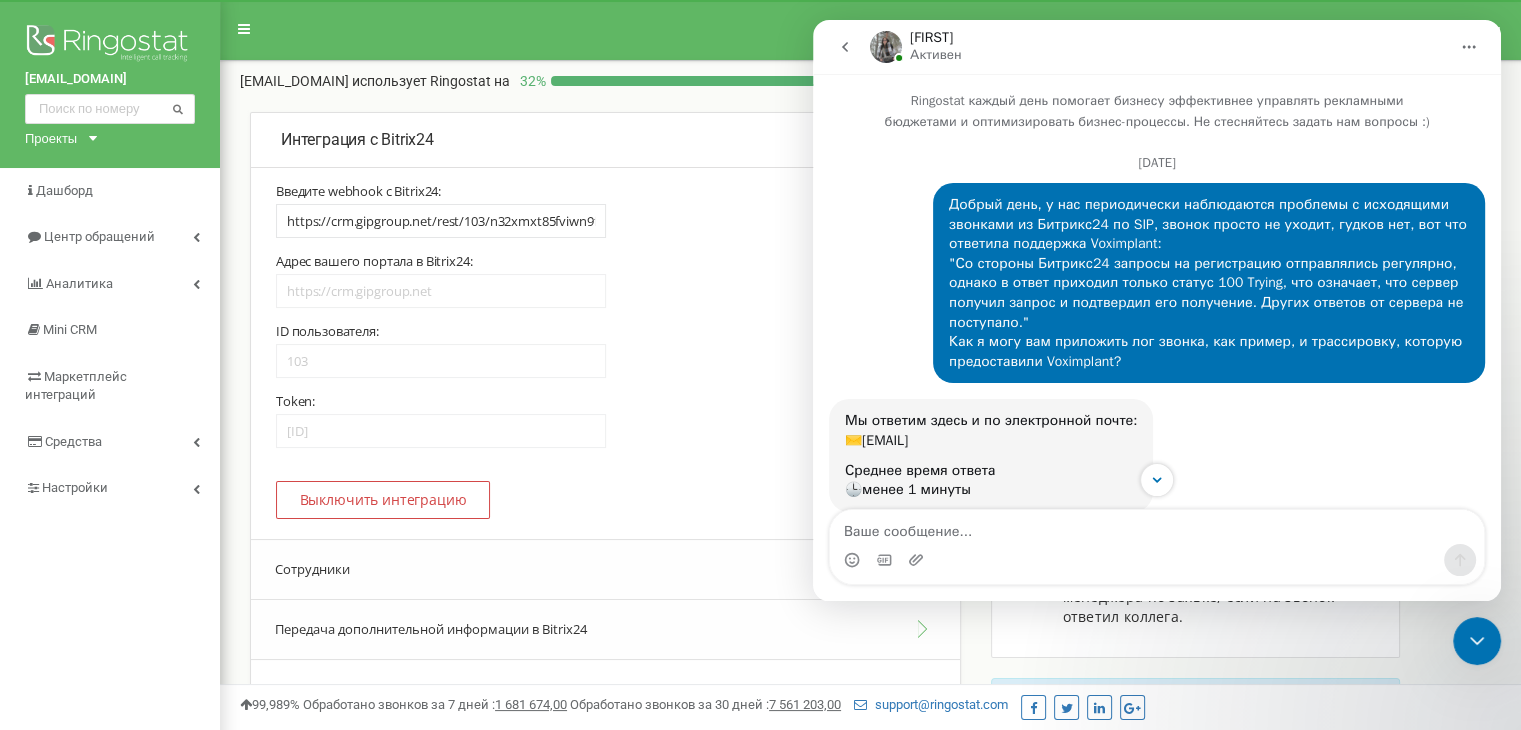 click at bounding box center (1469, 47) 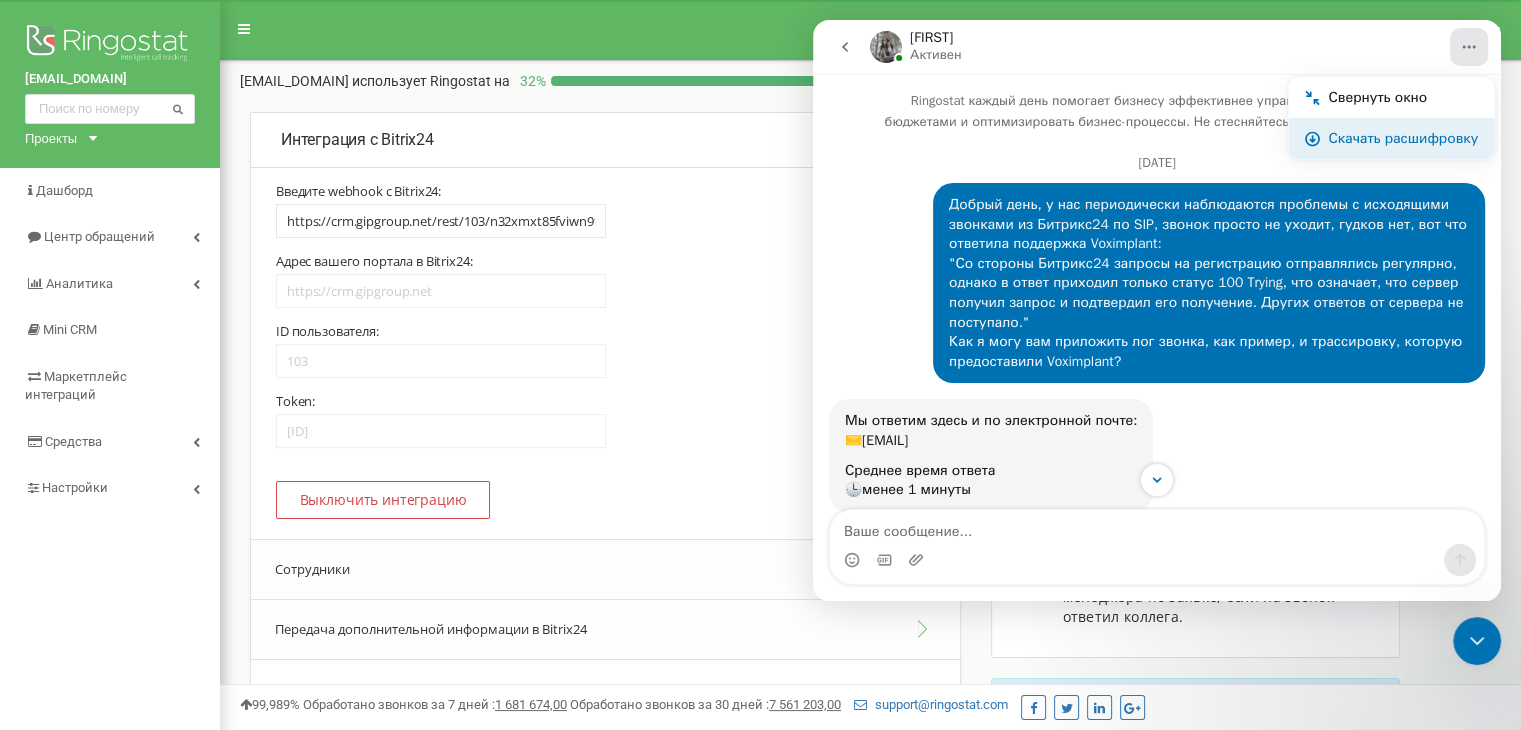 click on "Скачать расшифровку" at bounding box center (1403, 138) 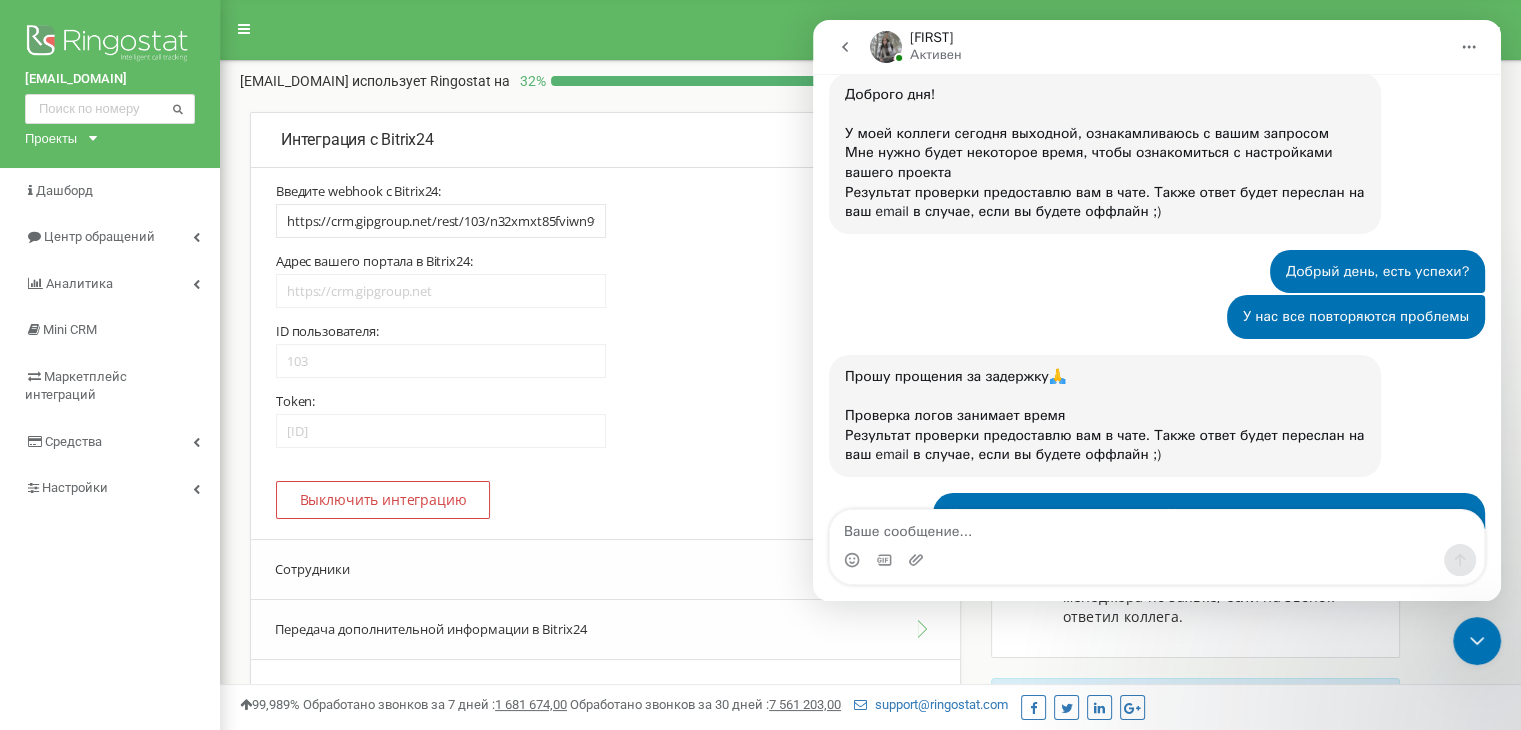 scroll, scrollTop: 1653, scrollLeft: 0, axis: vertical 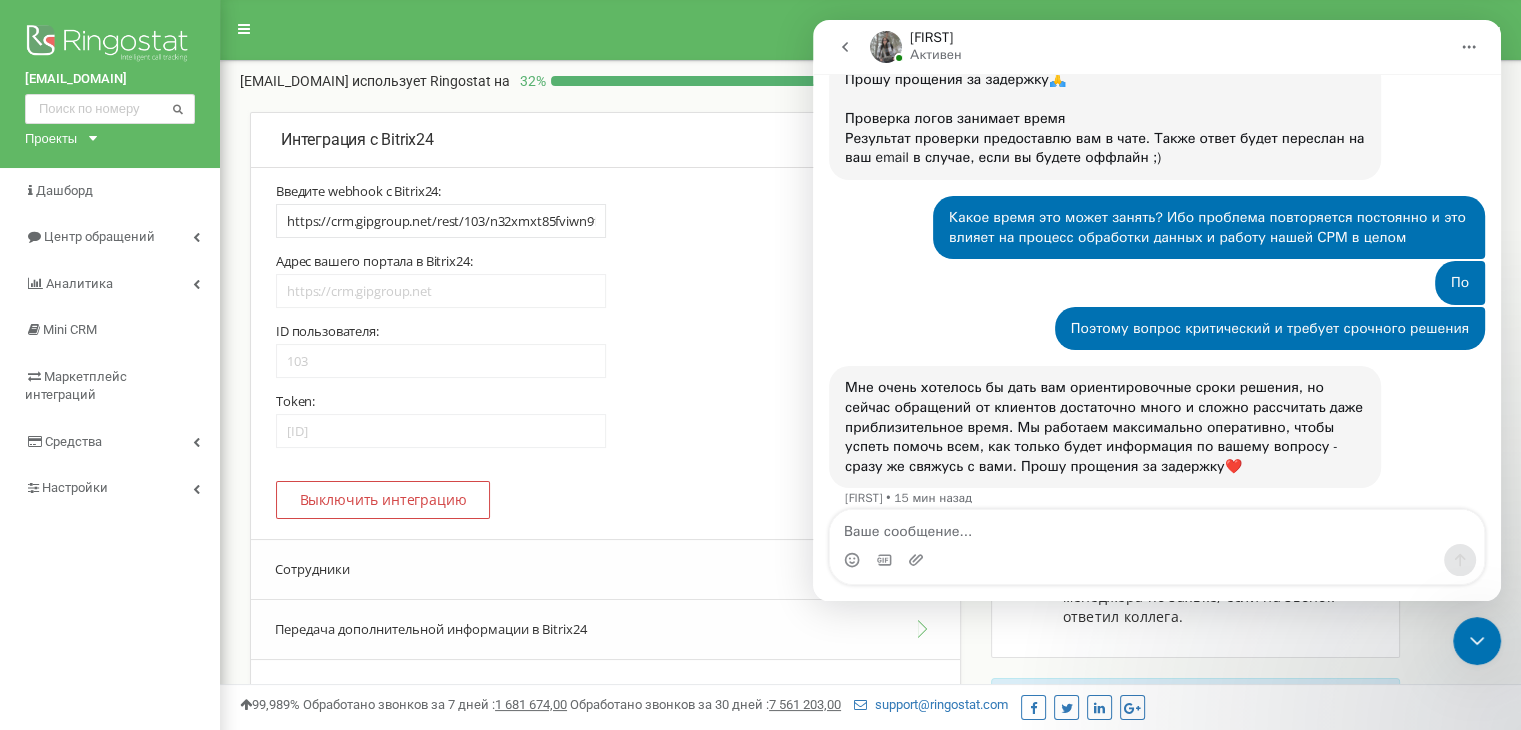 click 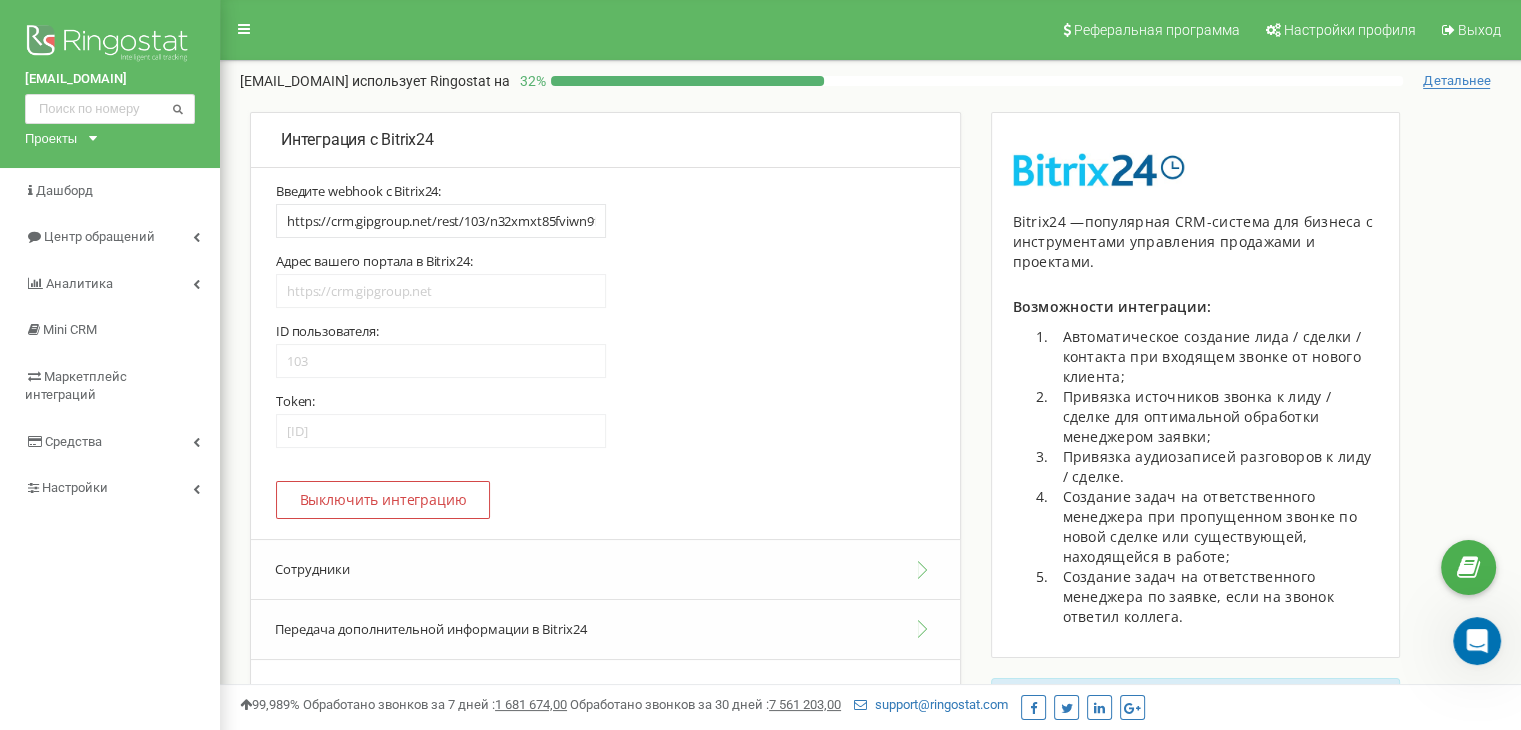 click 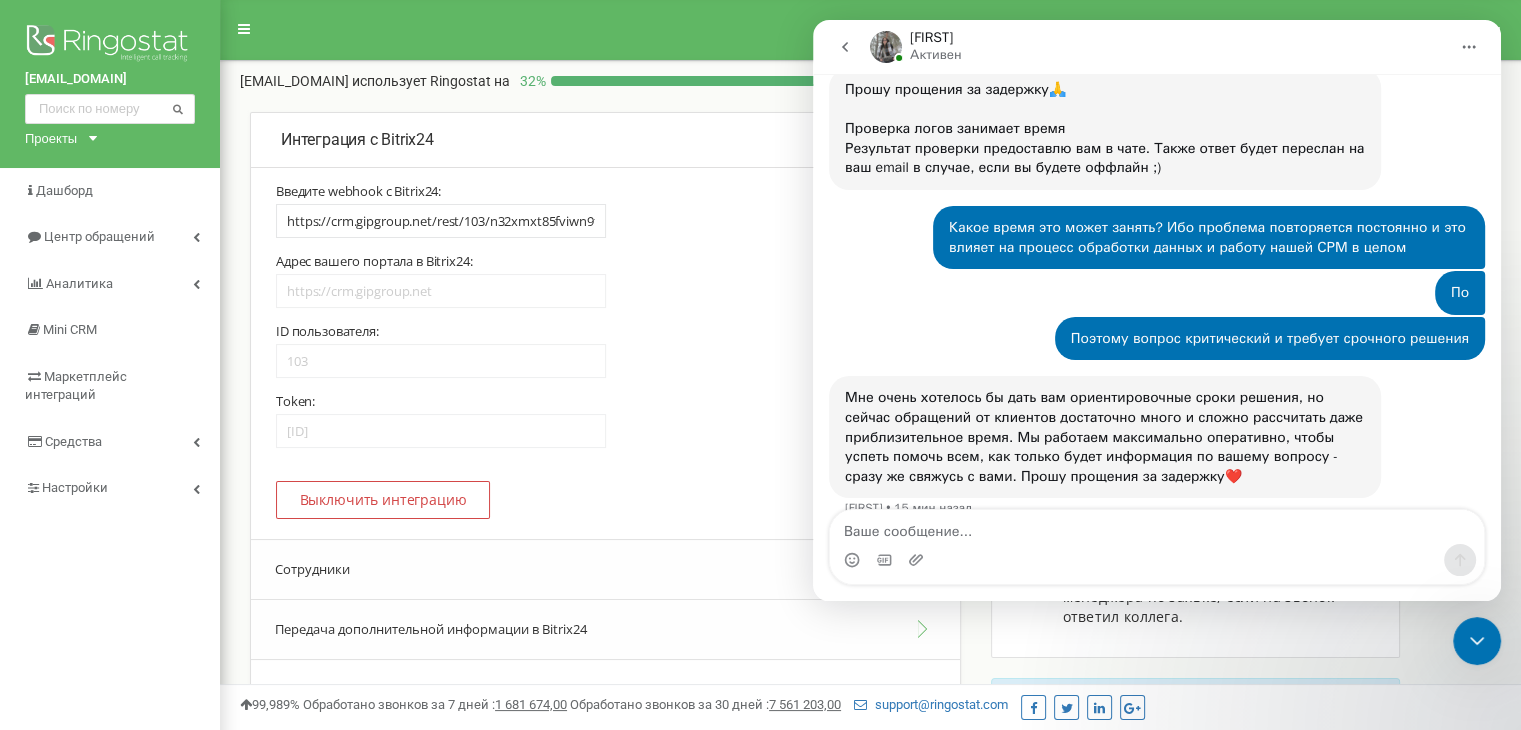 scroll, scrollTop: 1653, scrollLeft: 0, axis: vertical 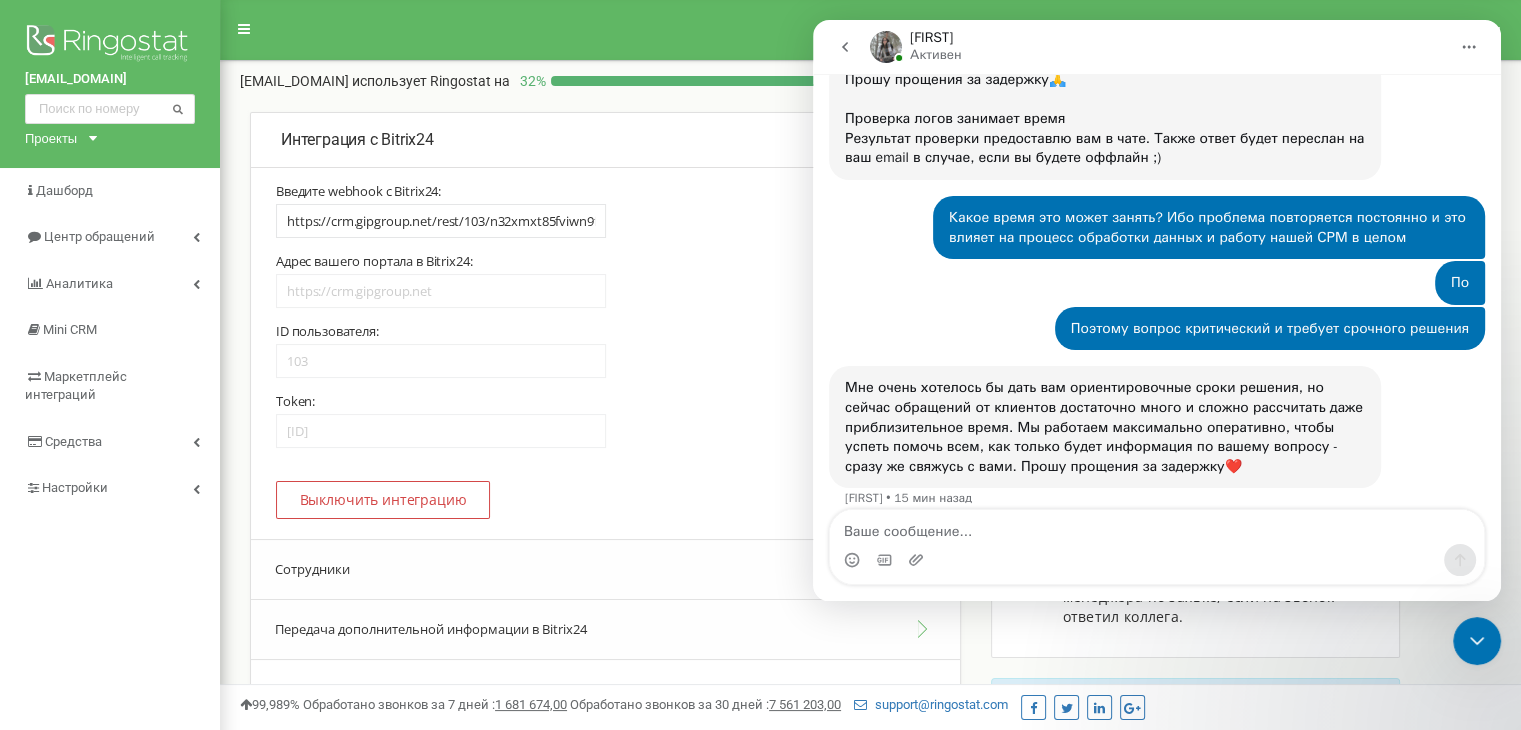 click 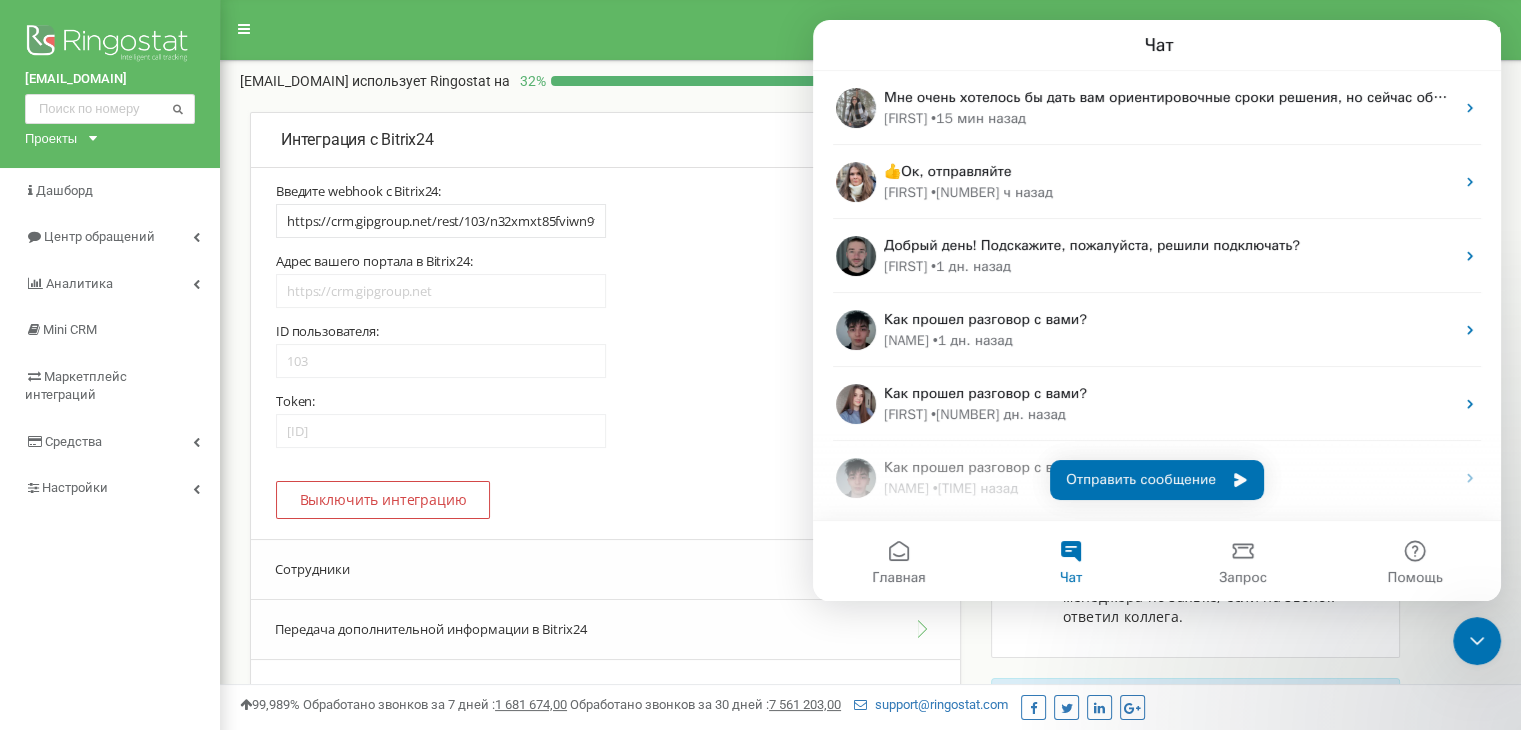 scroll, scrollTop: 0, scrollLeft: 0, axis: both 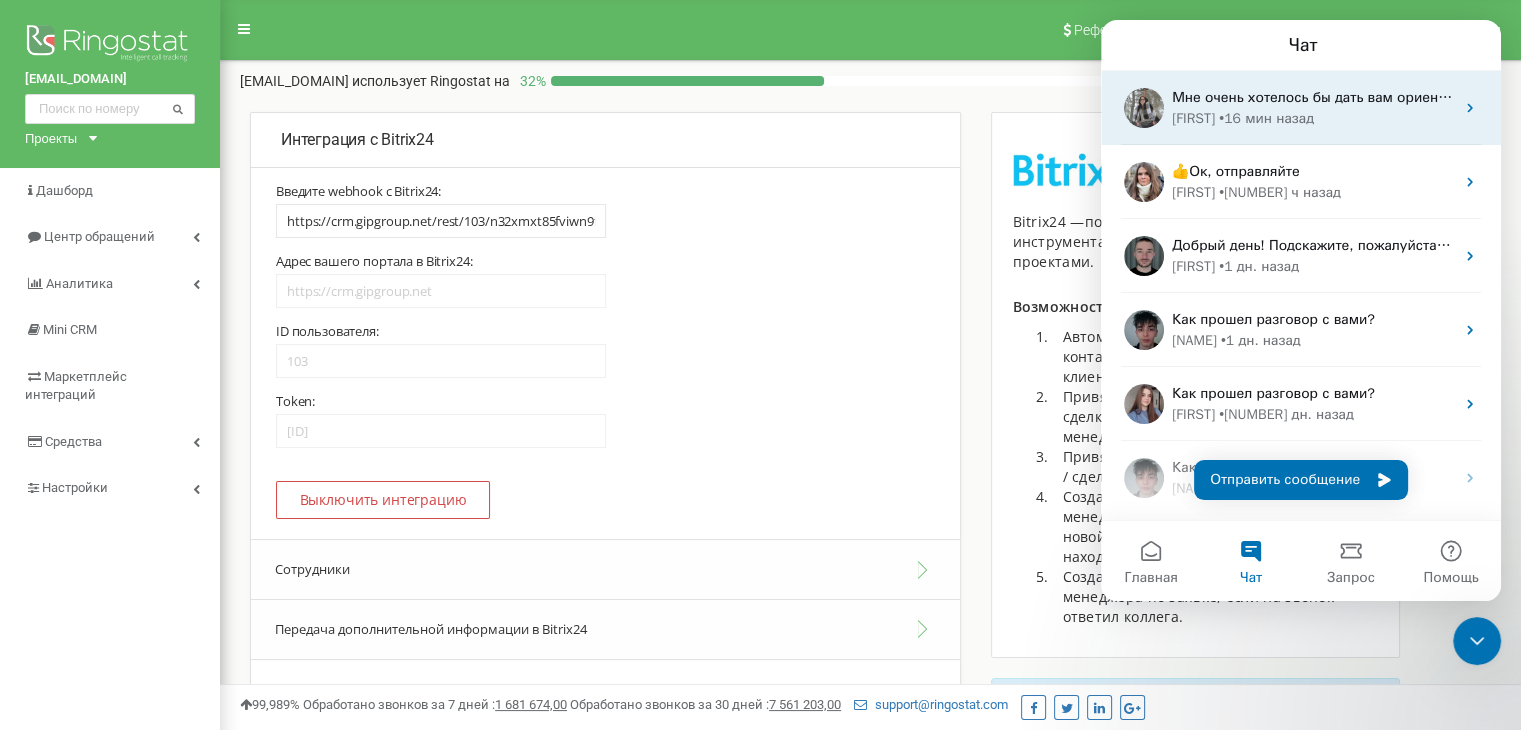 click on "•  16 мин назад" at bounding box center [1266, 118] 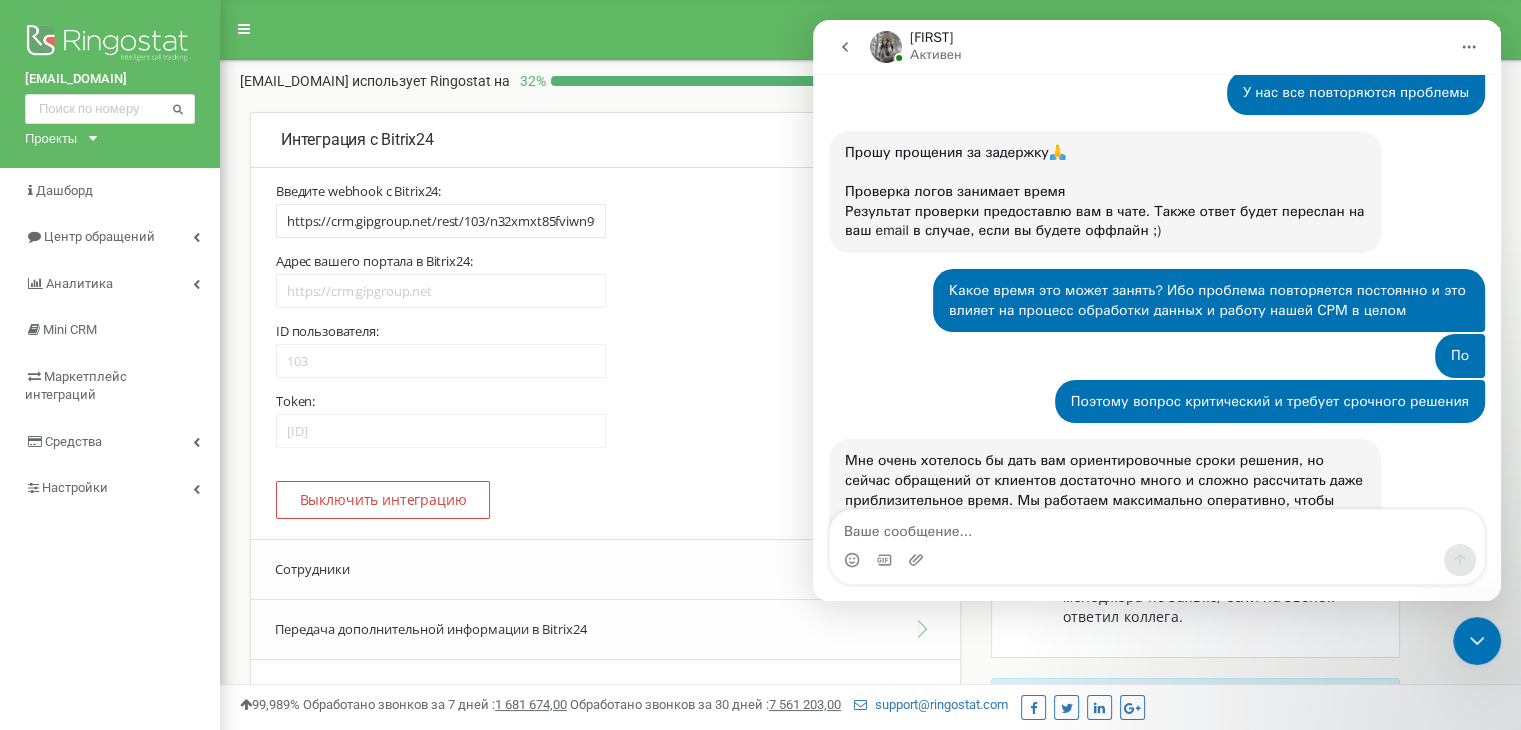 scroll, scrollTop: 1653, scrollLeft: 0, axis: vertical 